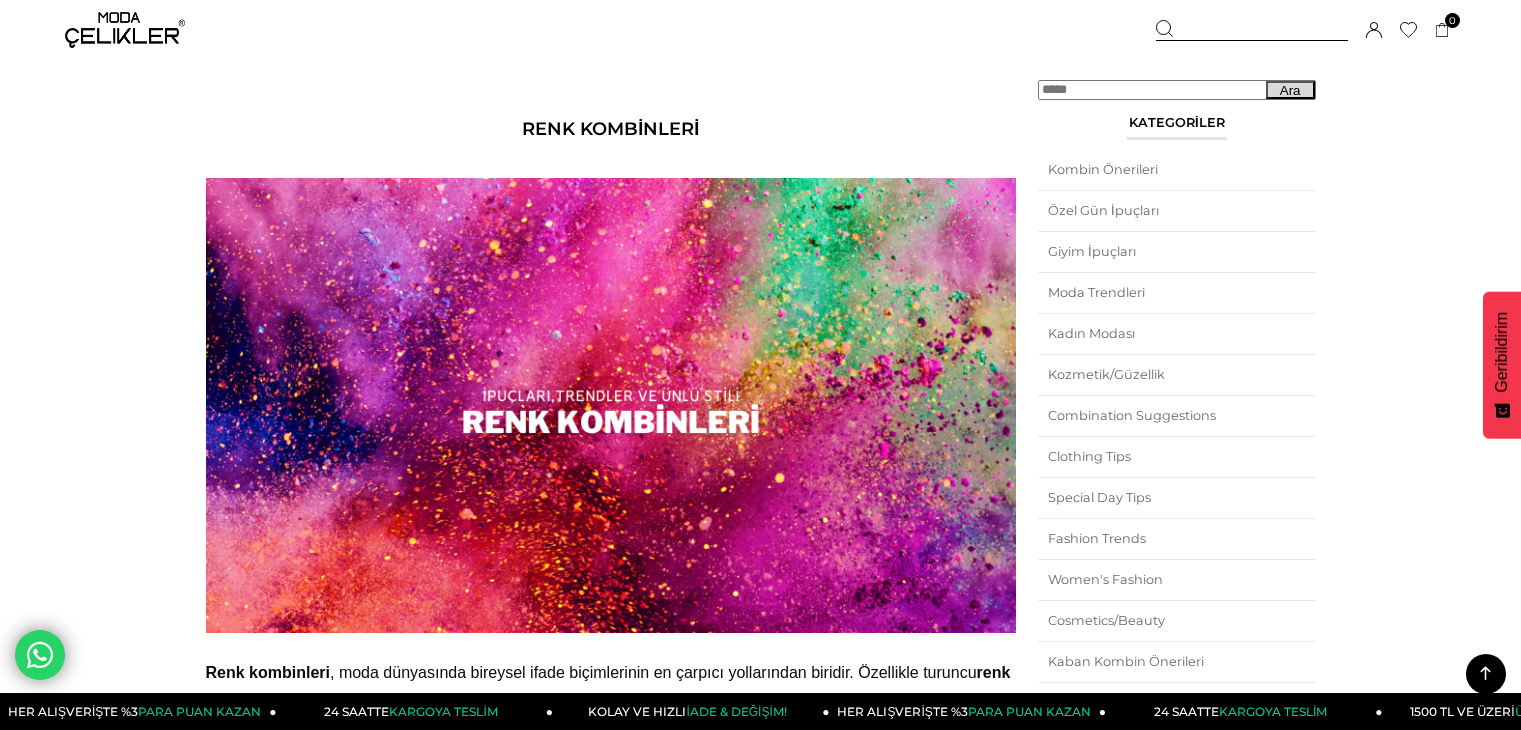 scroll, scrollTop: 798, scrollLeft: 0, axis: vertical 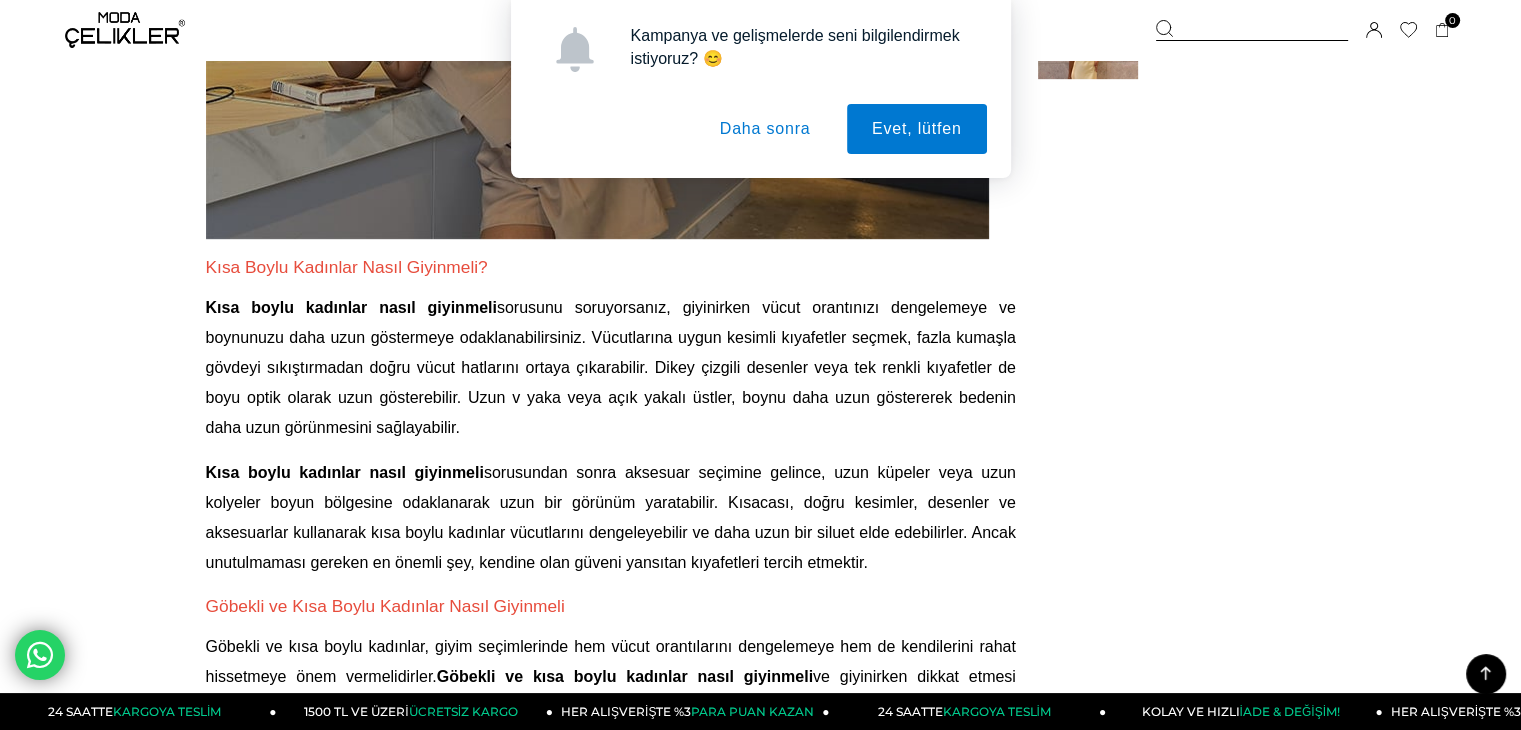 click on "Daha sonra" at bounding box center (765, 129) 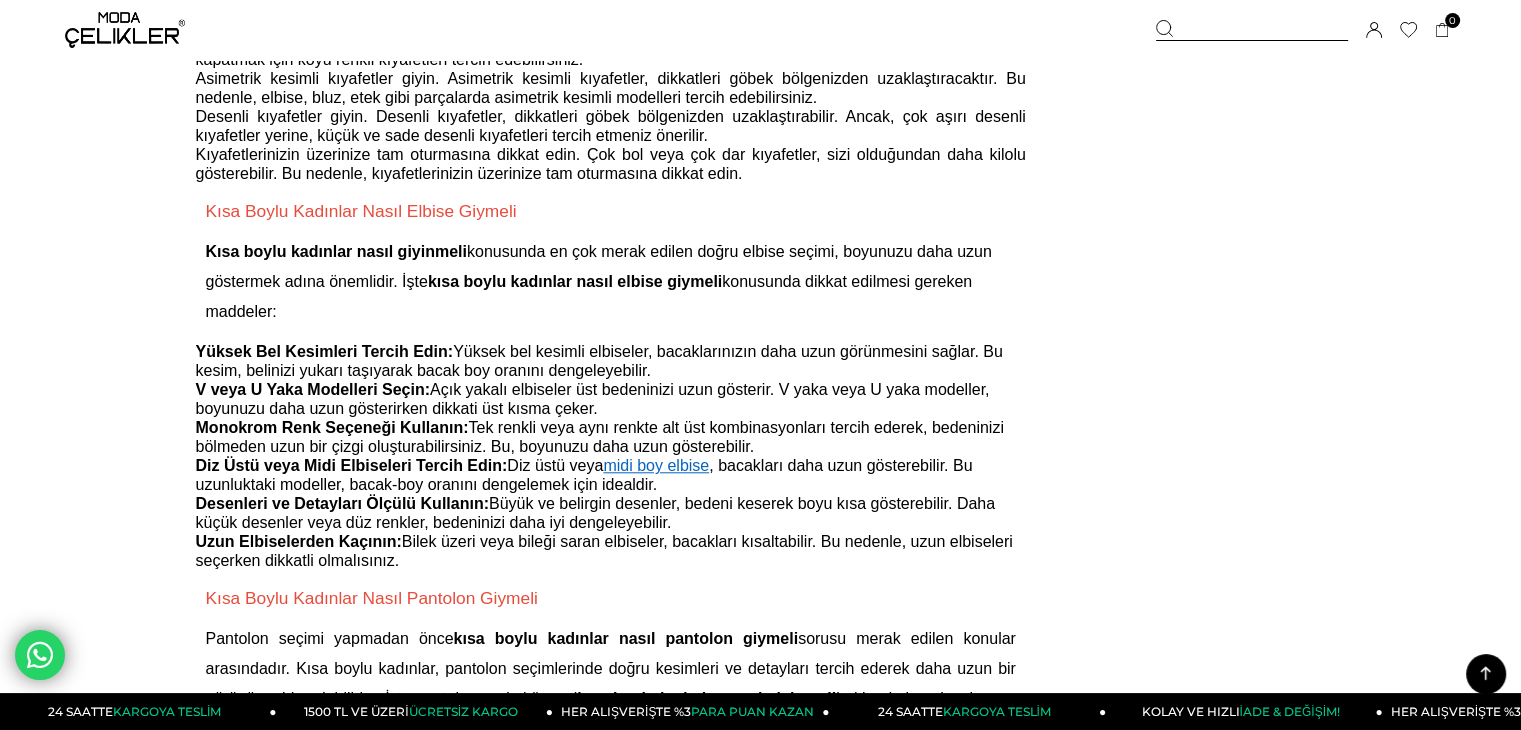 scroll, scrollTop: 1807, scrollLeft: 0, axis: vertical 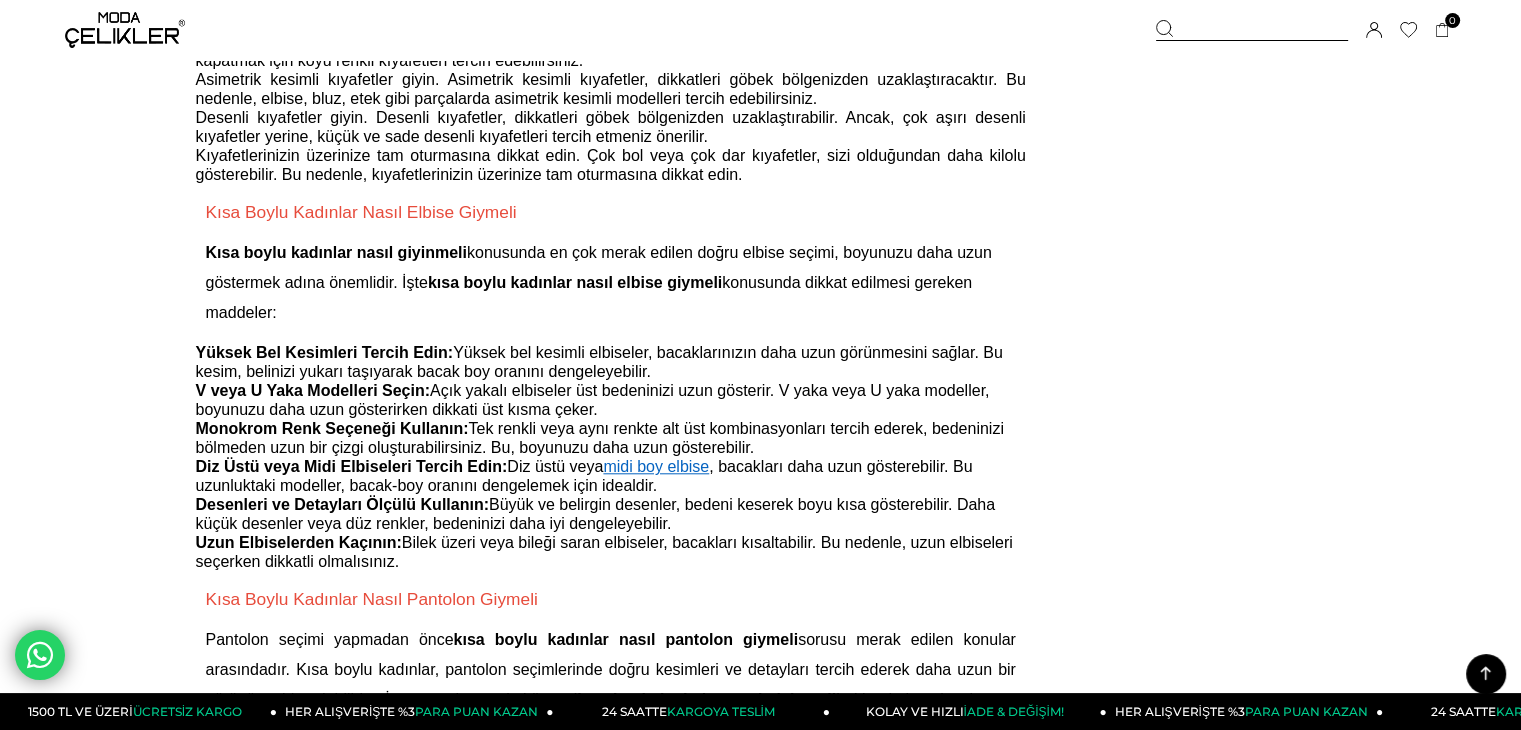 click on "V veya U Yaka Modelleri Seçin:" at bounding box center (313, 390) 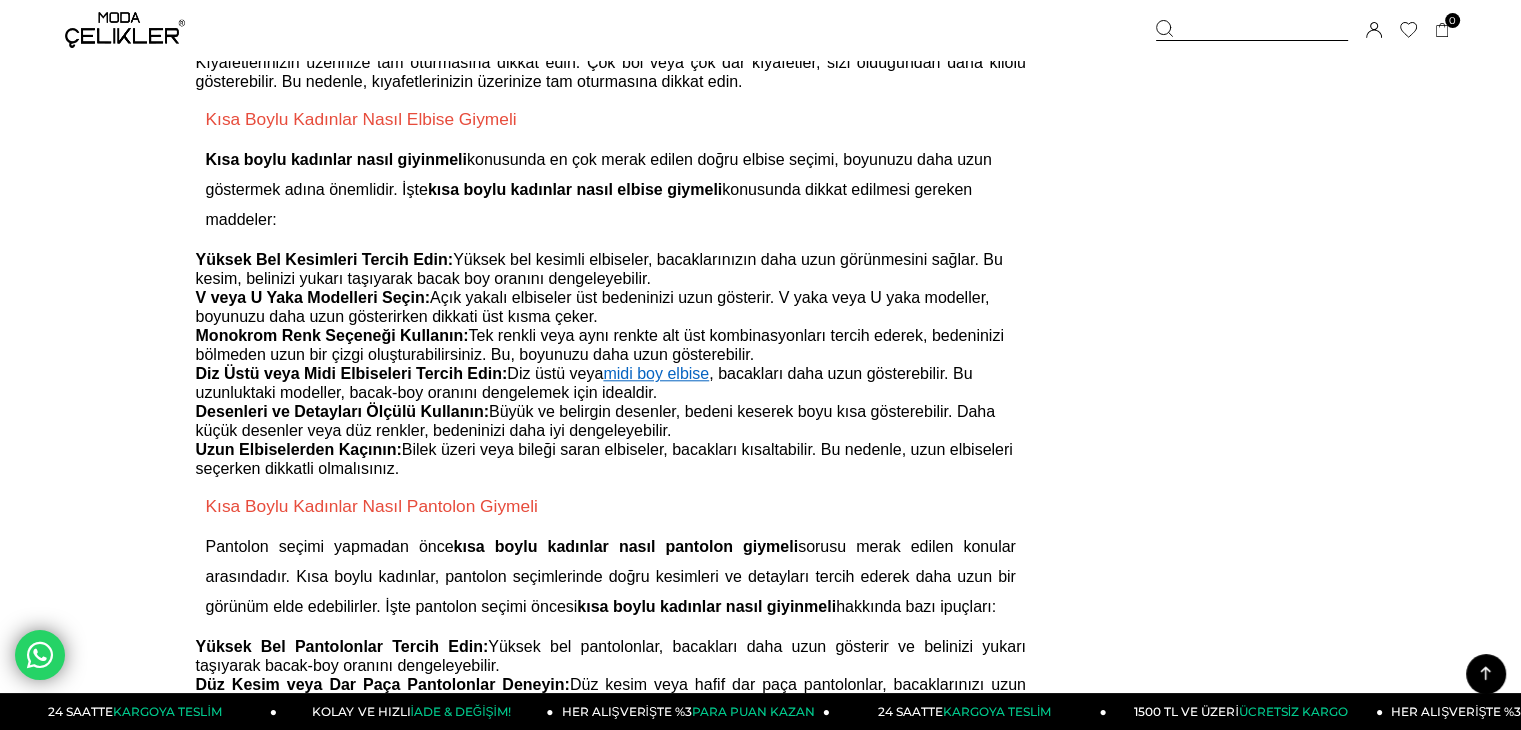 scroll, scrollTop: 1902, scrollLeft: 0, axis: vertical 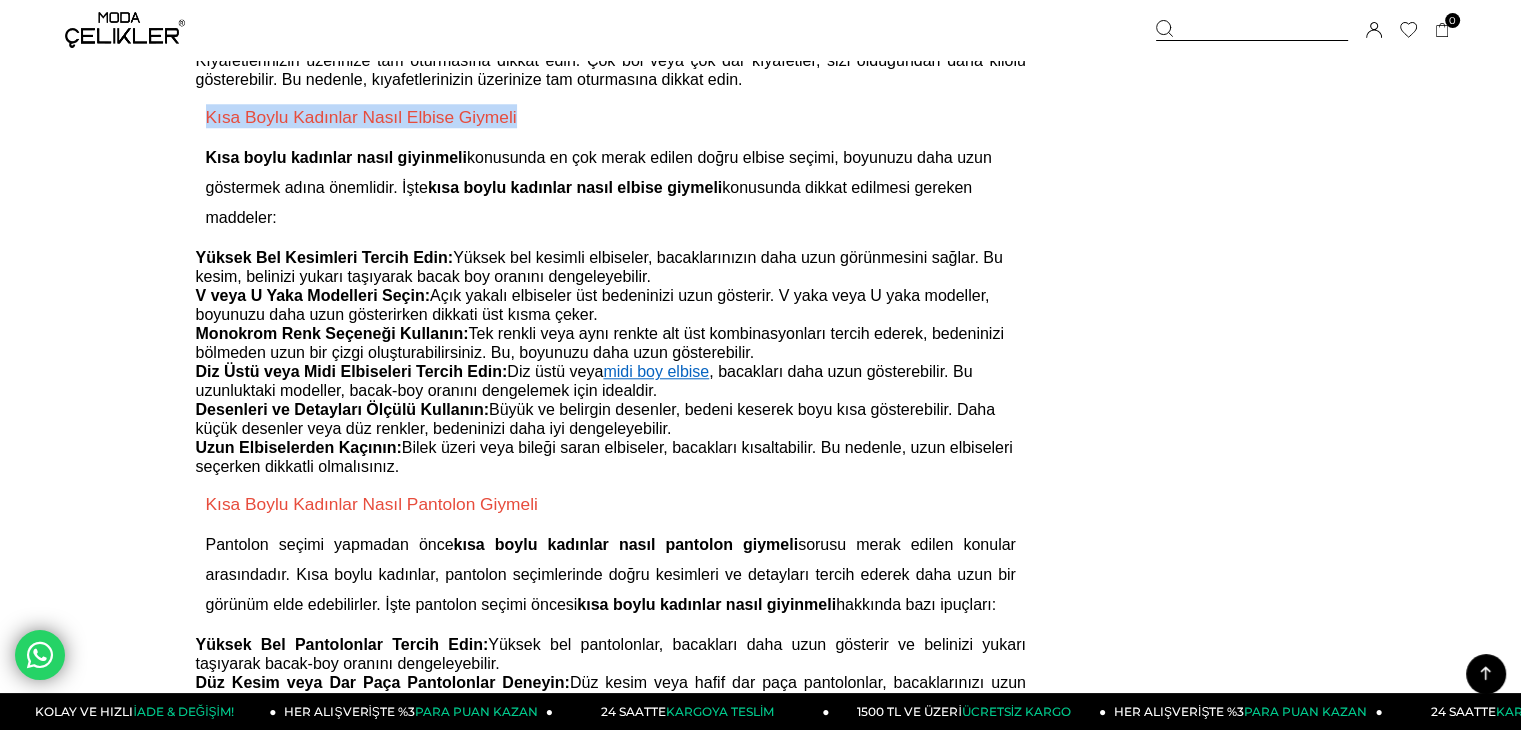 drag, startPoint x: 205, startPoint y: 133, endPoint x: 530, endPoint y: 137, distance: 325.02463 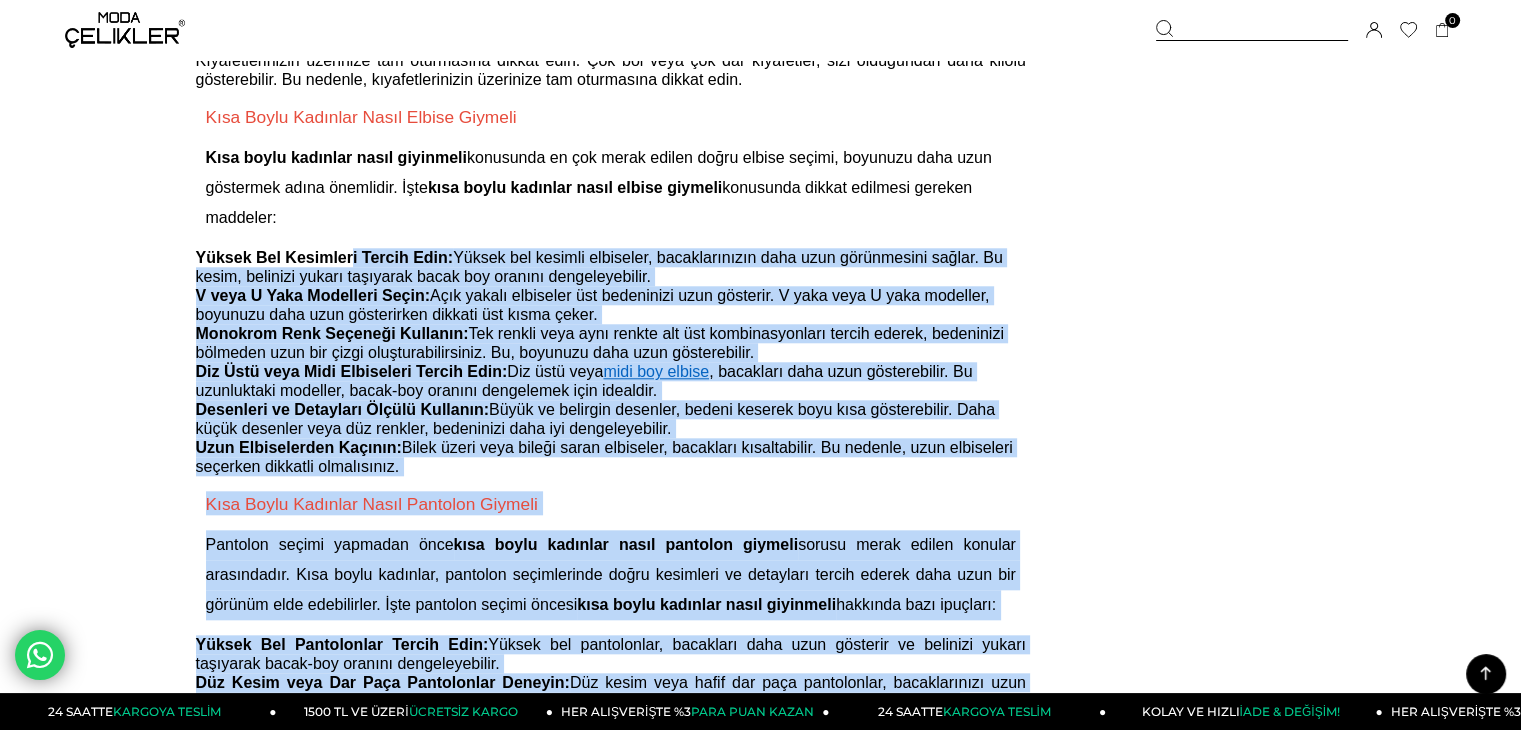 drag, startPoint x: 192, startPoint y: 273, endPoint x: 356, endPoint y: 266, distance: 164.14932 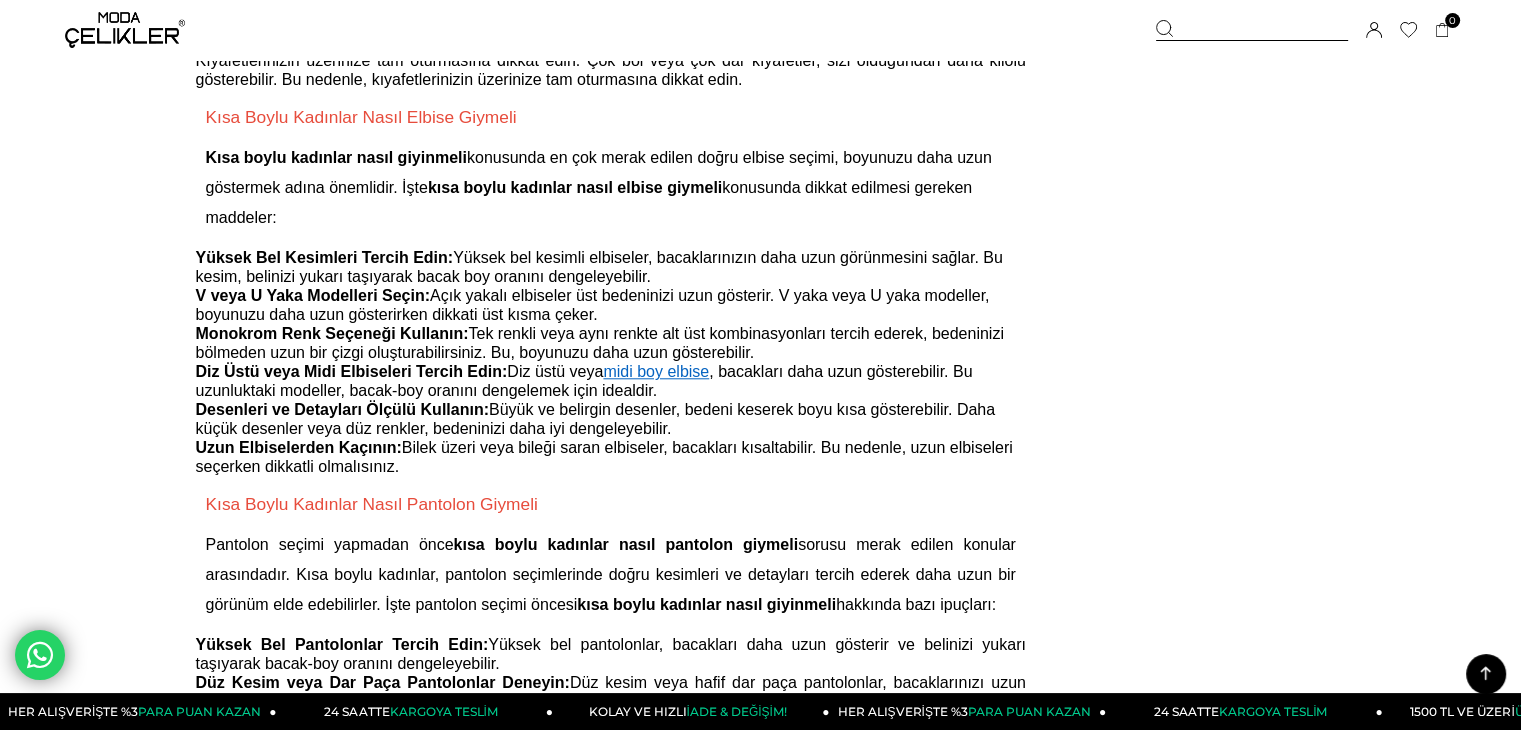 drag, startPoint x: 645, startPoint y: 300, endPoint x: 199, endPoint y: 283, distance: 446.32388 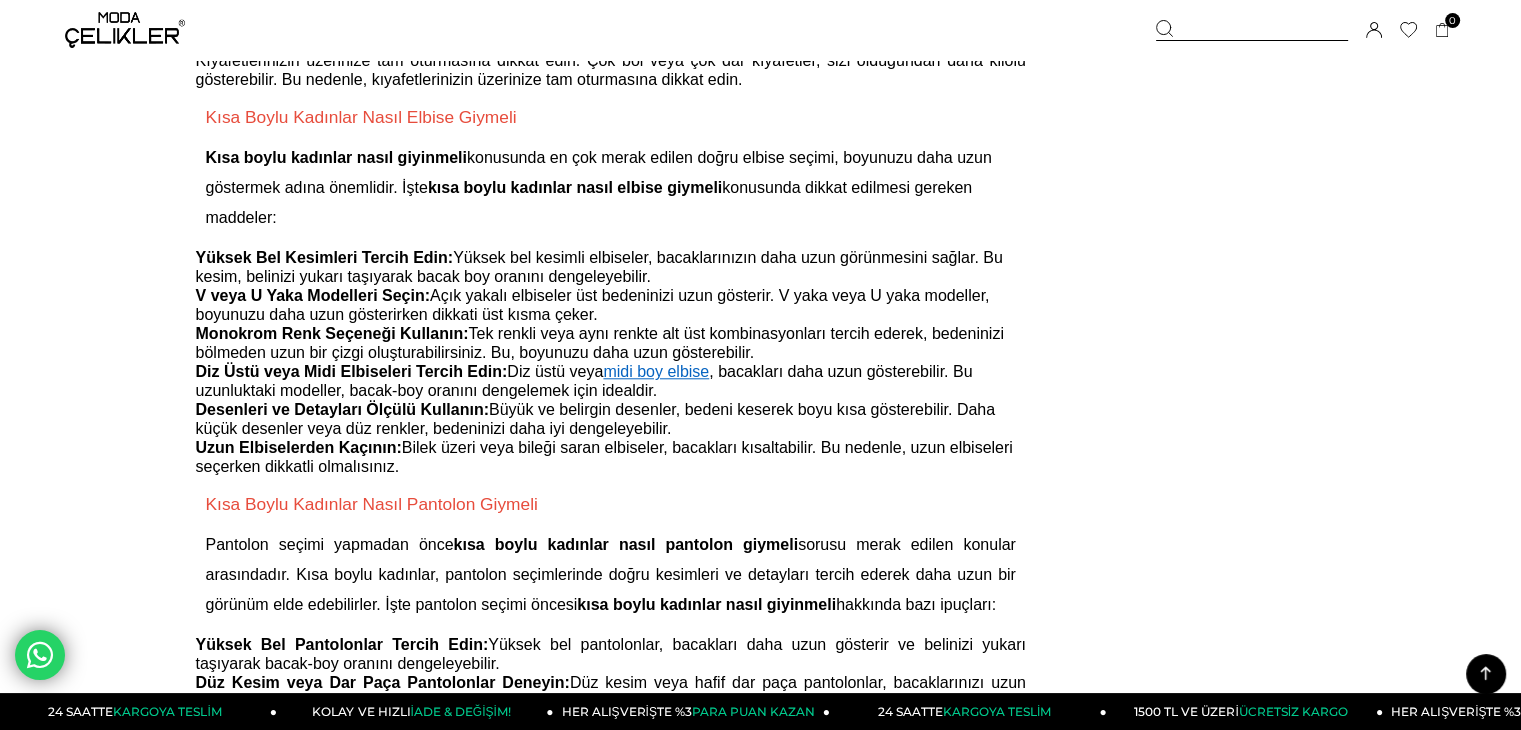 click on "Kısa Boylu Kadınlar İçin Kombin Önerileri
Moda, sadece kumaşlardan dikilmiş giysilerden ibaret değil; aynı zamanda kendini ifade etme biçiminin bir yansımasıdır. Kısa boylu olmak, tarzın önünde bir engel değil, tam tersine onu şekillendiren bir fırsattır. Boy uzunluğu değil, duruş ve stilden beslenen özgüven önemlidir.  Kısa boylu kadınlar için kombin önerileri , her bir detayın özenle seçildiği, her parçanın birer ifade aracına dönüştüğü bir sanat eserine dönüşebilir. Bu yazımızda  kısa boylu kadınlar nasıl giyinmeli  hakkında değerli bilgiler vereceğiz.
Kısa Boylu Kadınlar Nasıl Giyinmeli?
Kısa boylu kadınlar nasıl giyinmeli
Kısa boylu kadınlar nasıl giyinmeli
kadın etek" at bounding box center [761, 131] 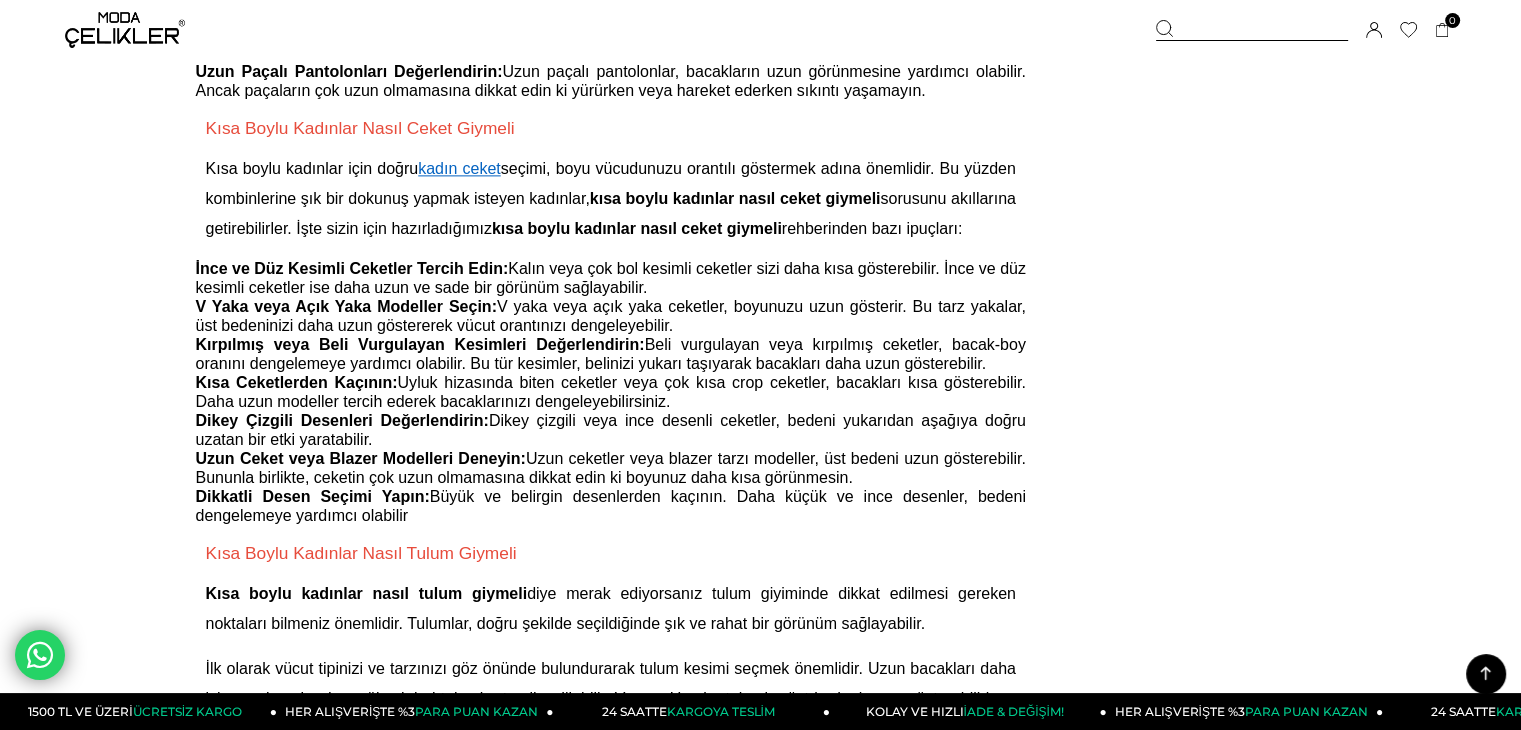 scroll, scrollTop: 2704, scrollLeft: 0, axis: vertical 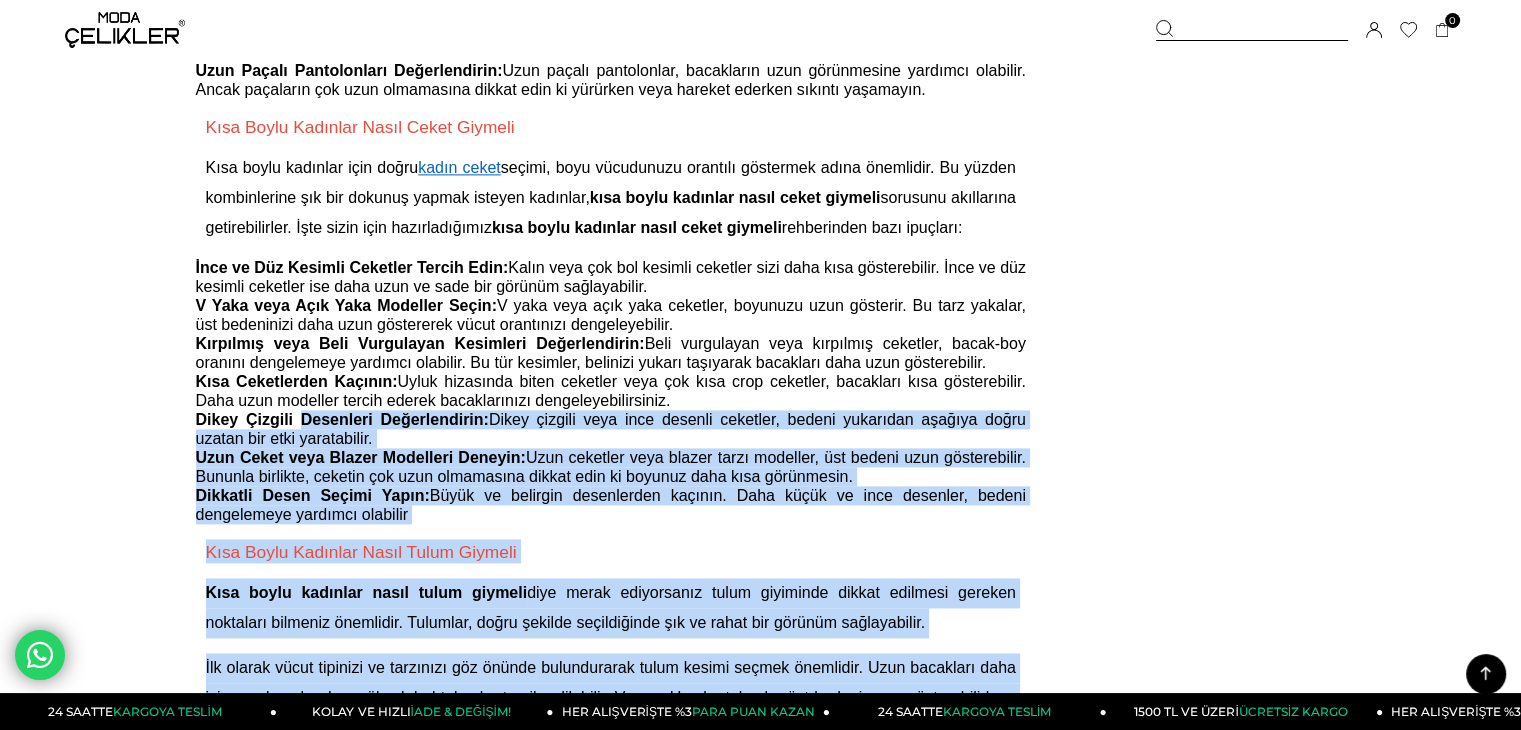 drag, startPoint x: 192, startPoint y: 510, endPoint x: 296, endPoint y: 512, distance: 104.019226 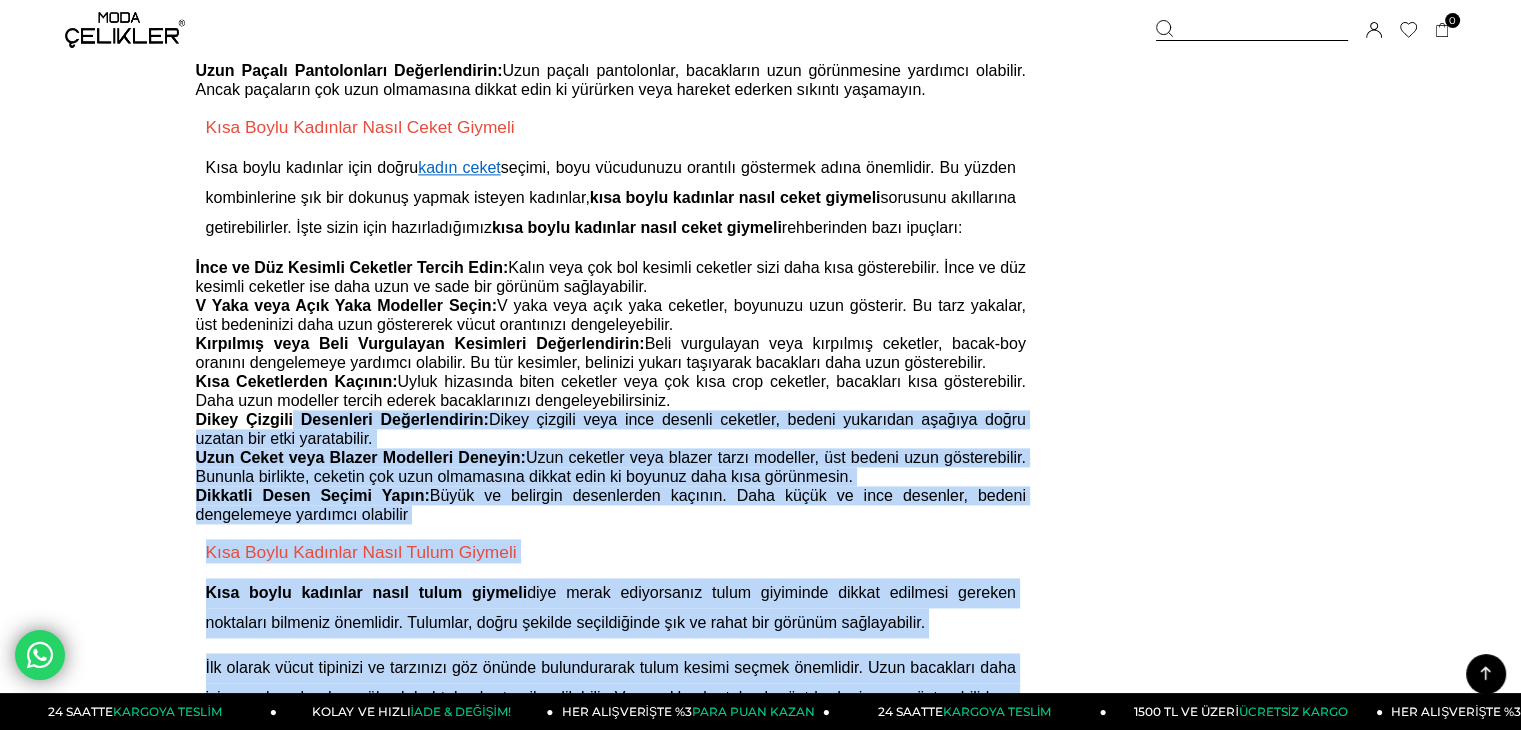 click on "Dikey Çizgili Desenleri Değerlendirin:  Dikey çizgili veya ince desenli ceketler, bedeni yukarıdan aşağıya doğru uzatan bir etki yaratabilir." at bounding box center (611, 429) 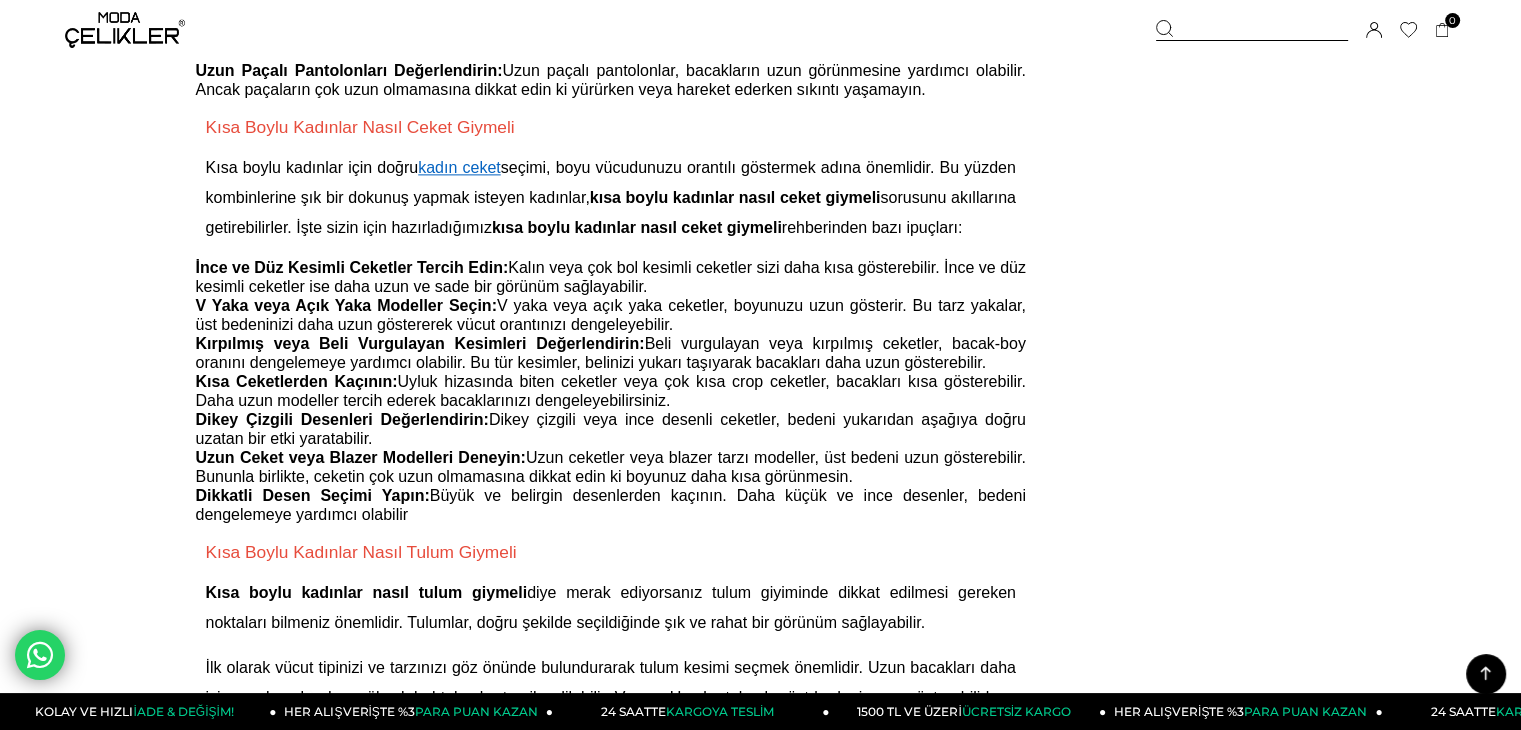 drag, startPoint x: 196, startPoint y: 509, endPoint x: 386, endPoint y: 538, distance: 192.20041 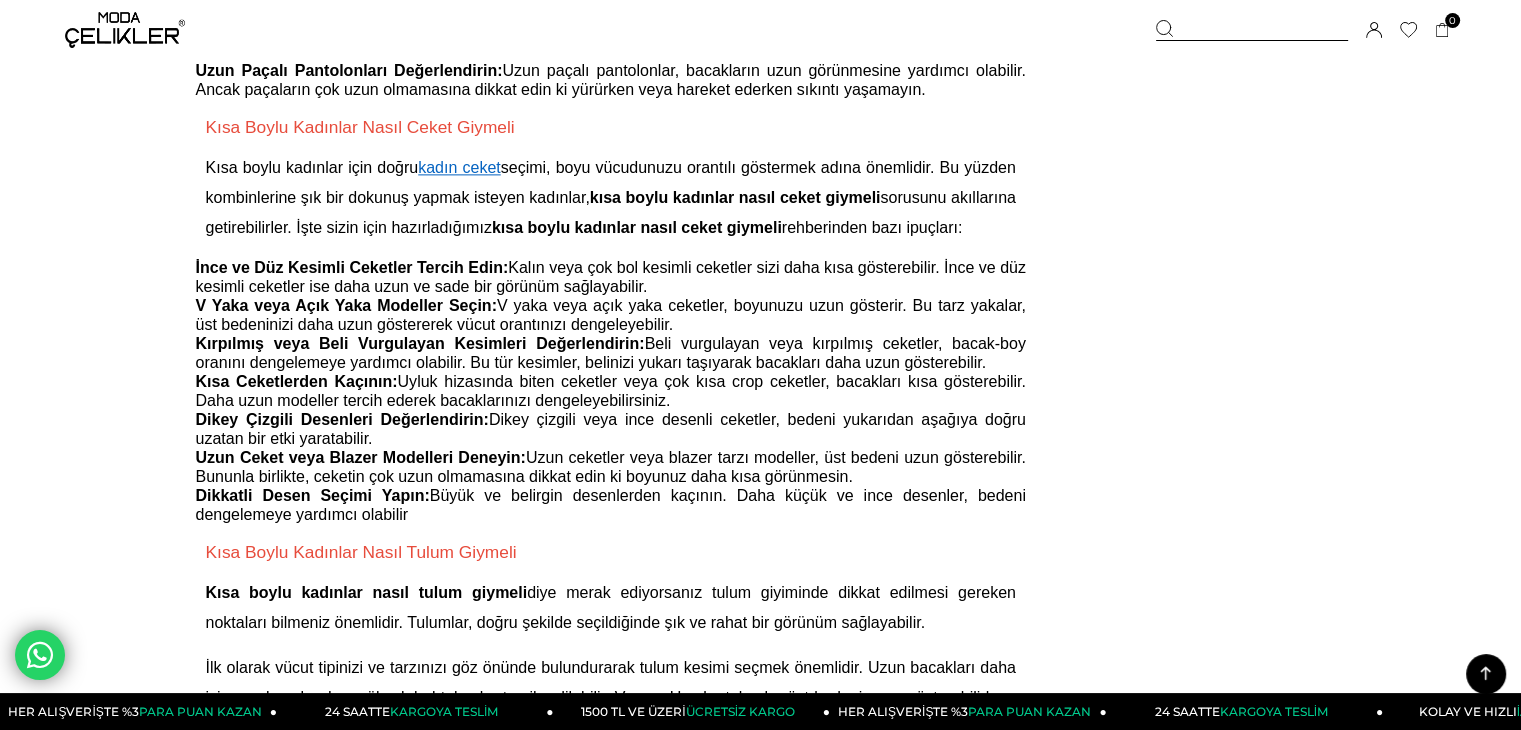 click on "Beli vurgulayan veya kırpılmış ceketler, bacak-boy oranını dengelemeye yardımcı olabilir. Bu tür kesimler, belinizi yukarı taşıyarak bacakları daha uzun gösterebilir." at bounding box center [611, 353] 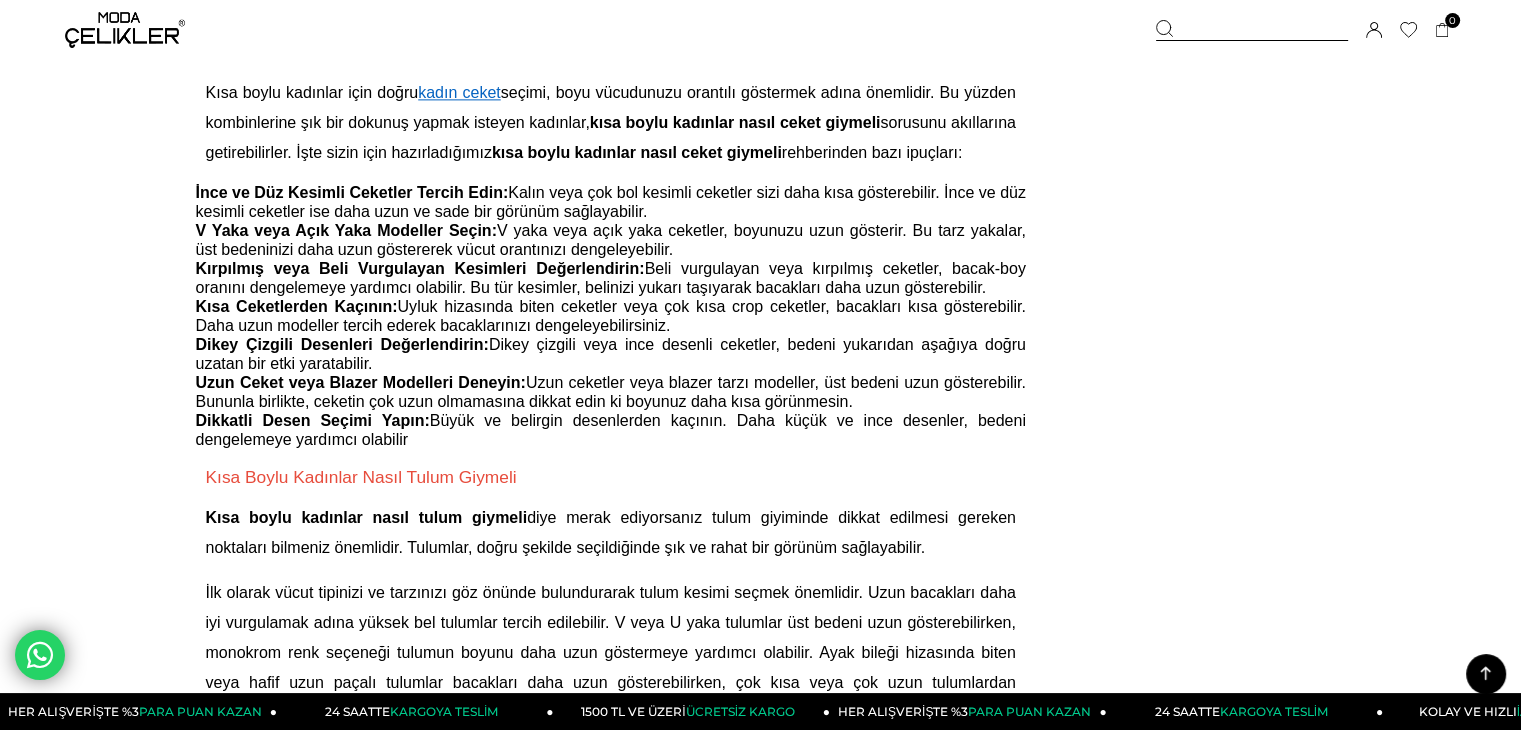 scroll, scrollTop: 2778, scrollLeft: 0, axis: vertical 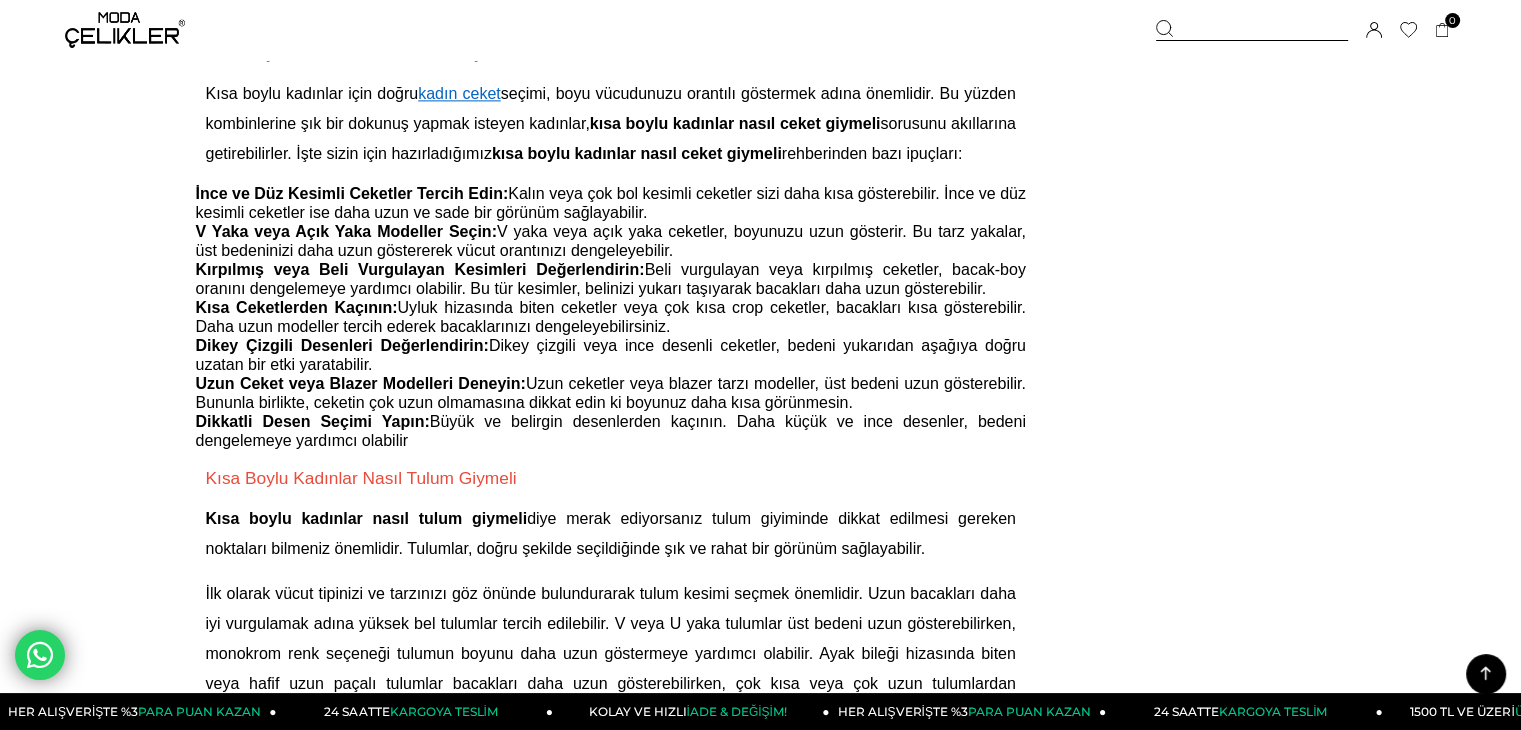 drag, startPoint x: 198, startPoint y: 397, endPoint x: 680, endPoint y: 414, distance: 482.2997 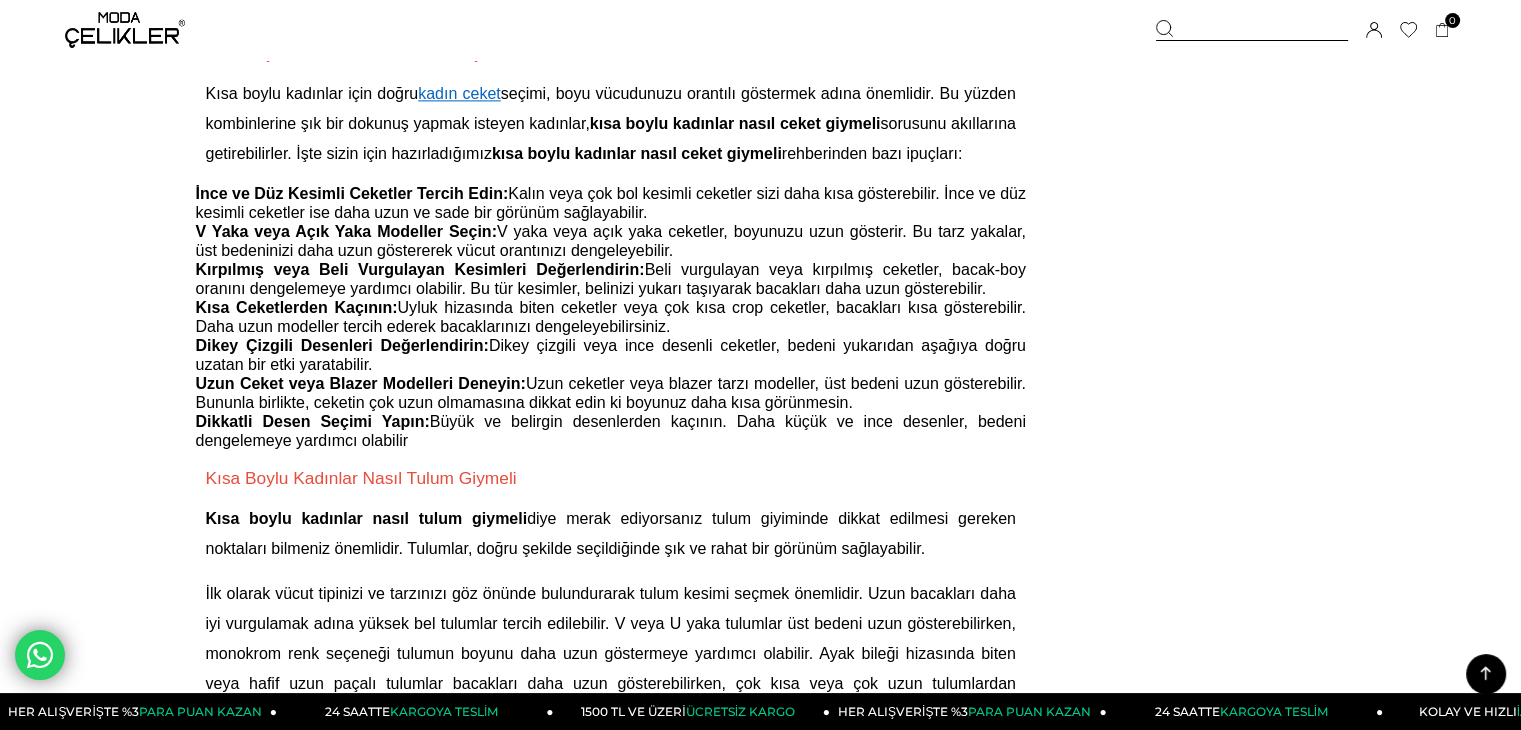 click on "Menü
Üye Girişi
Üye Ol
Hesabım
Çıkış Yap
Sepetim
Favorilerim
Yardım
Sepetim
0
Ürün
Sepetinizde ürün bulunmamaktadır.
Genel Toplam :
Sepetim
SİPARİŞİ TAMAMLA
Üye Girişi
Üye Ol
Google İle Bağlan
Anasayfa
***" at bounding box center [760, -745] 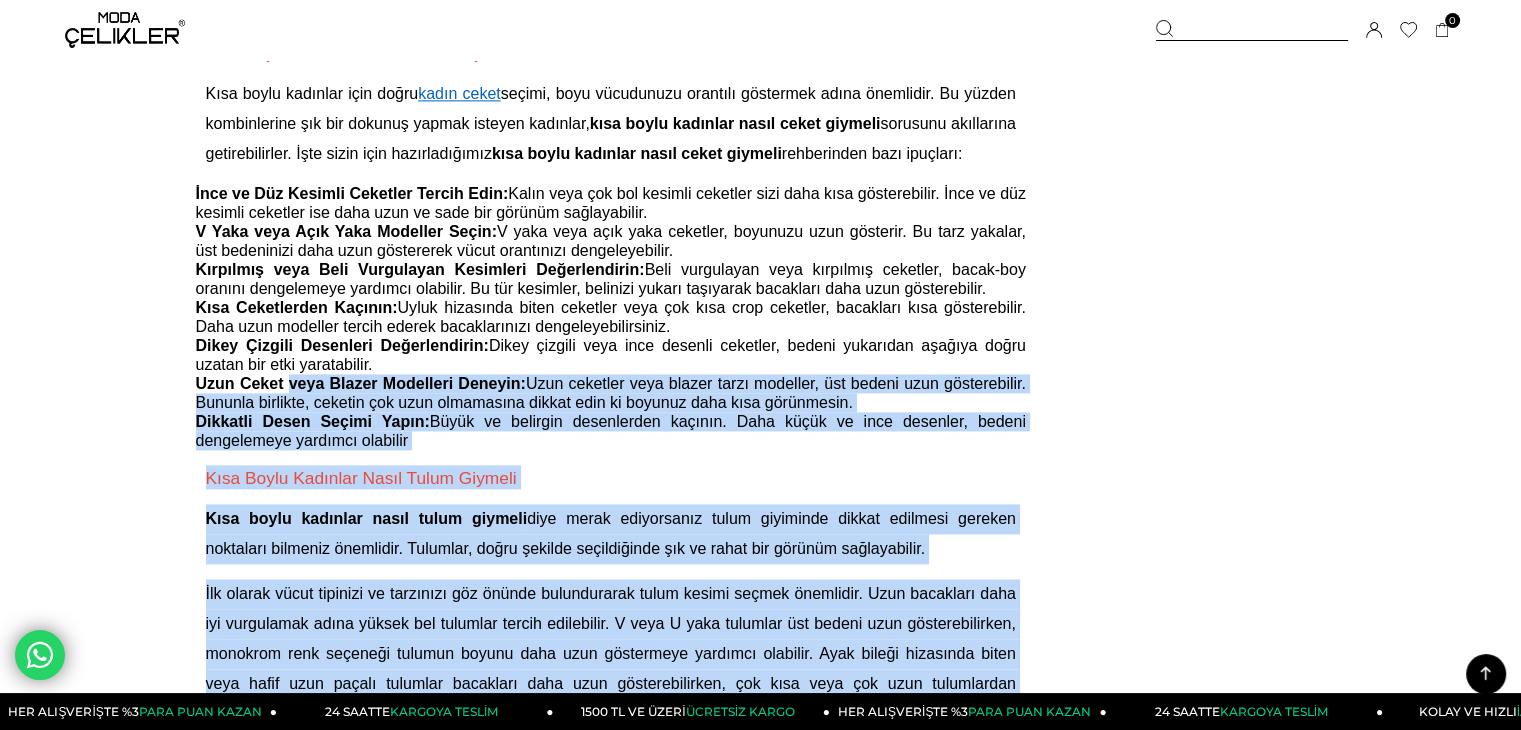 drag, startPoint x: 193, startPoint y: 471, endPoint x: 296, endPoint y: 466, distance: 103.121284 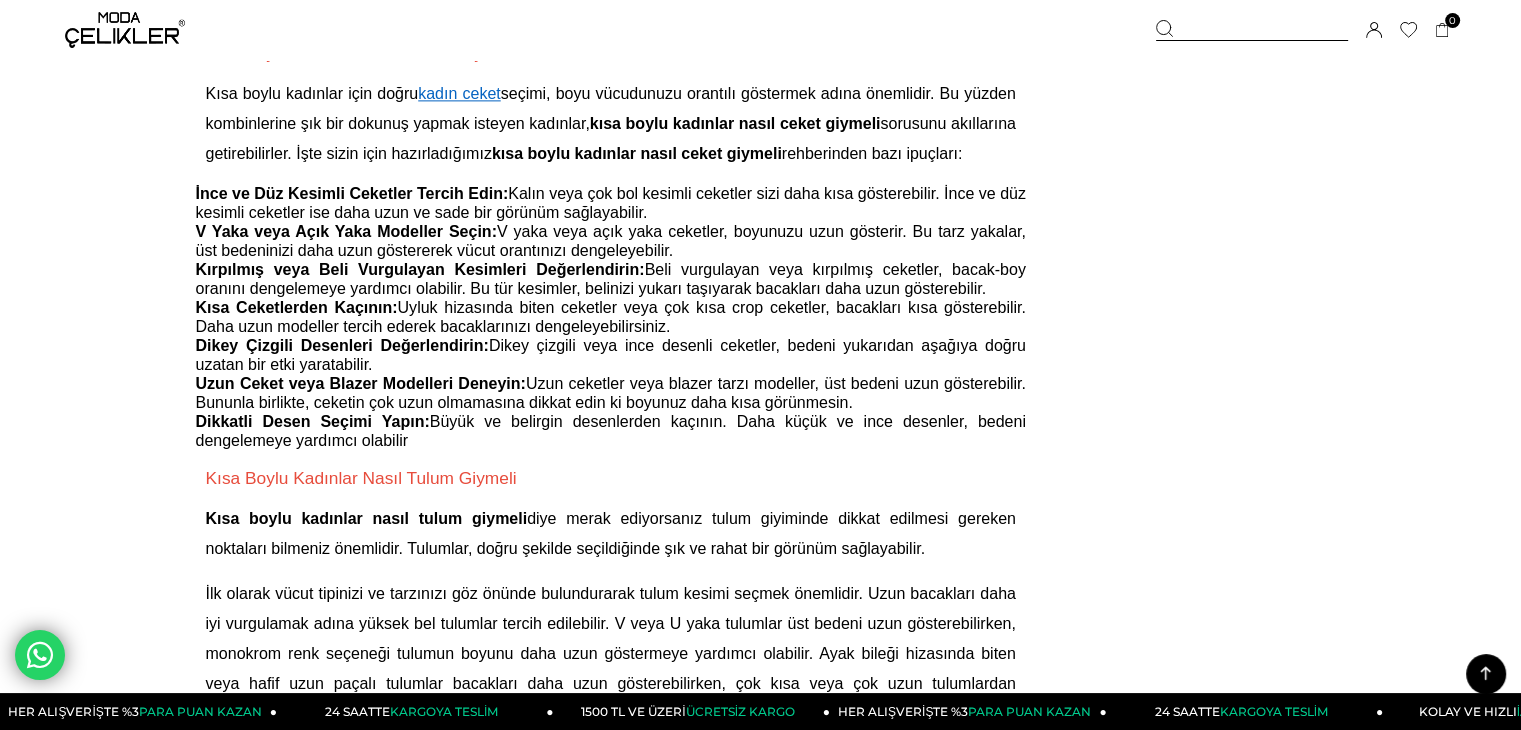click on "Dikey Çizgili Desenleri Değerlendirin:" at bounding box center (342, 345) 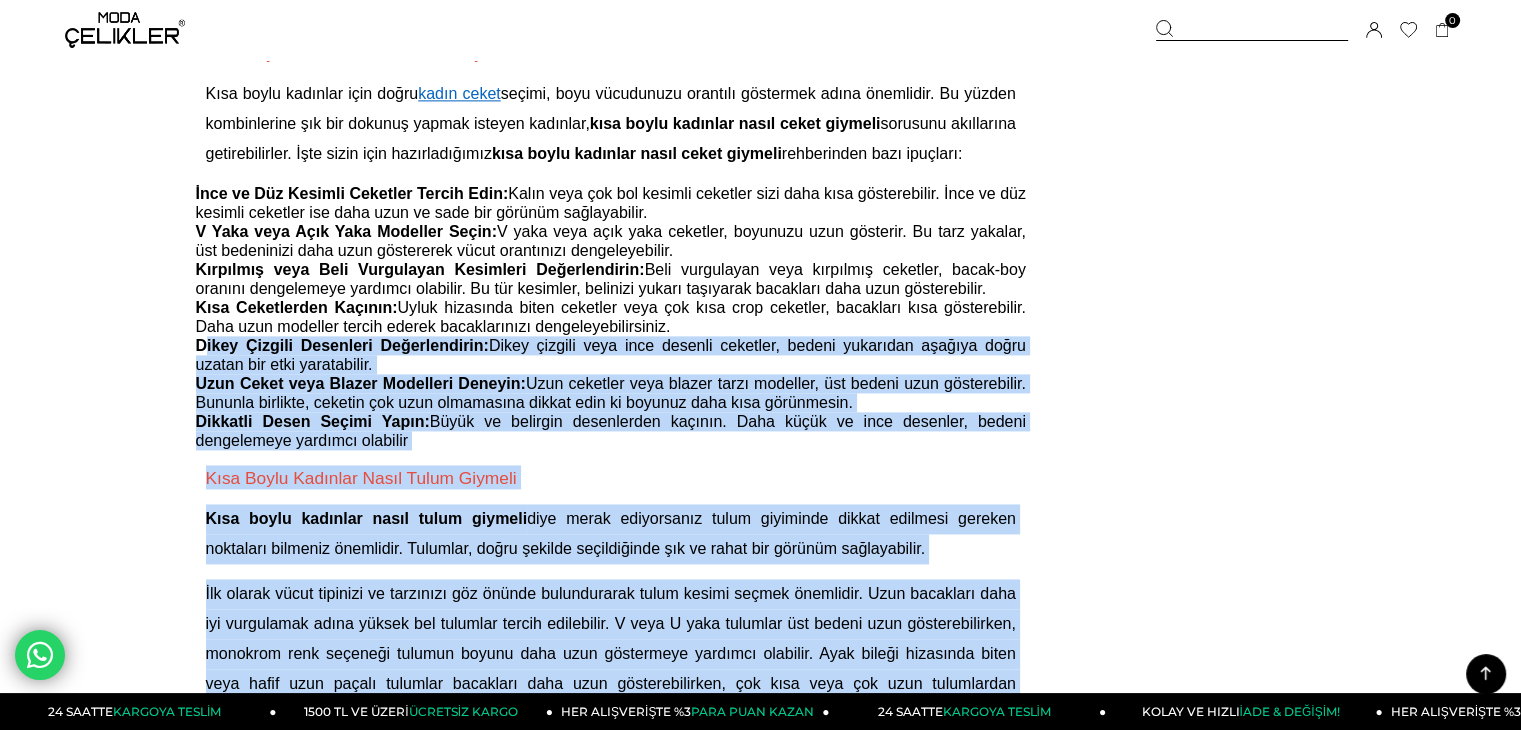 drag, startPoint x: 191, startPoint y: 473, endPoint x: 202, endPoint y: 437, distance: 37.64306 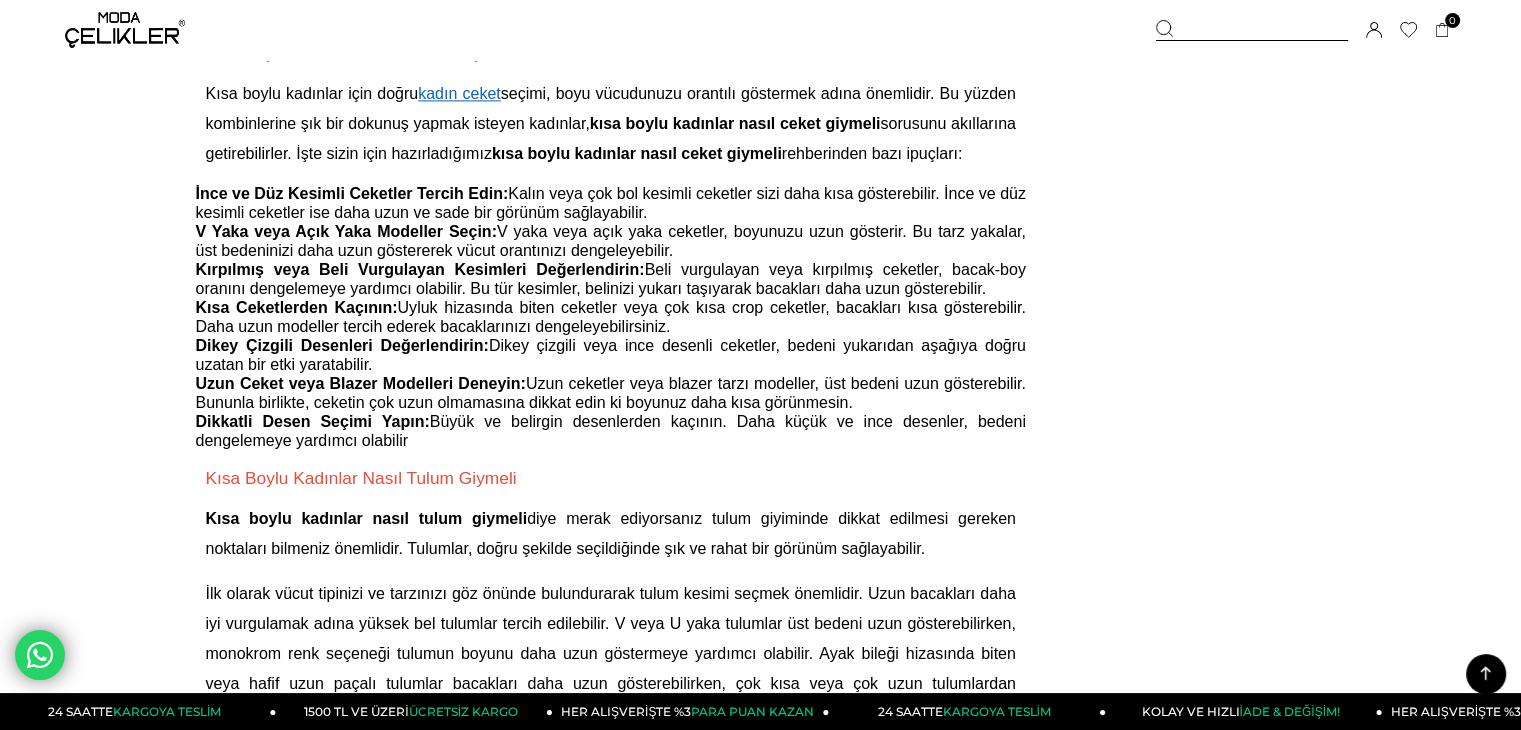 click on "Büyük ve belirgin desenlerden kaçının. Daha küçük ve ince desenler, bedeni dengelemeye yardımcı olabilir" at bounding box center [611, 431] 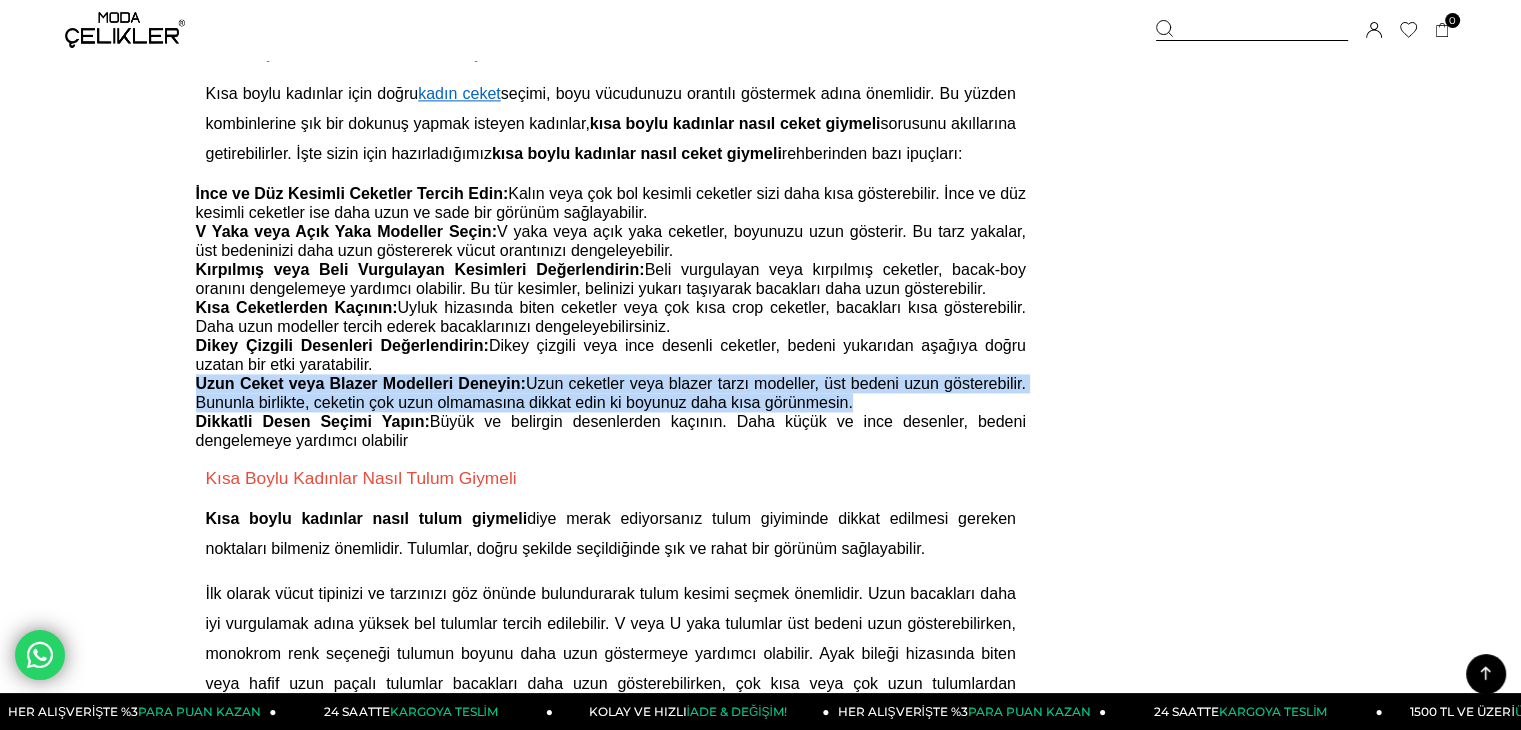drag, startPoint x: 932, startPoint y: 493, endPoint x: 196, endPoint y: 471, distance: 736.32874 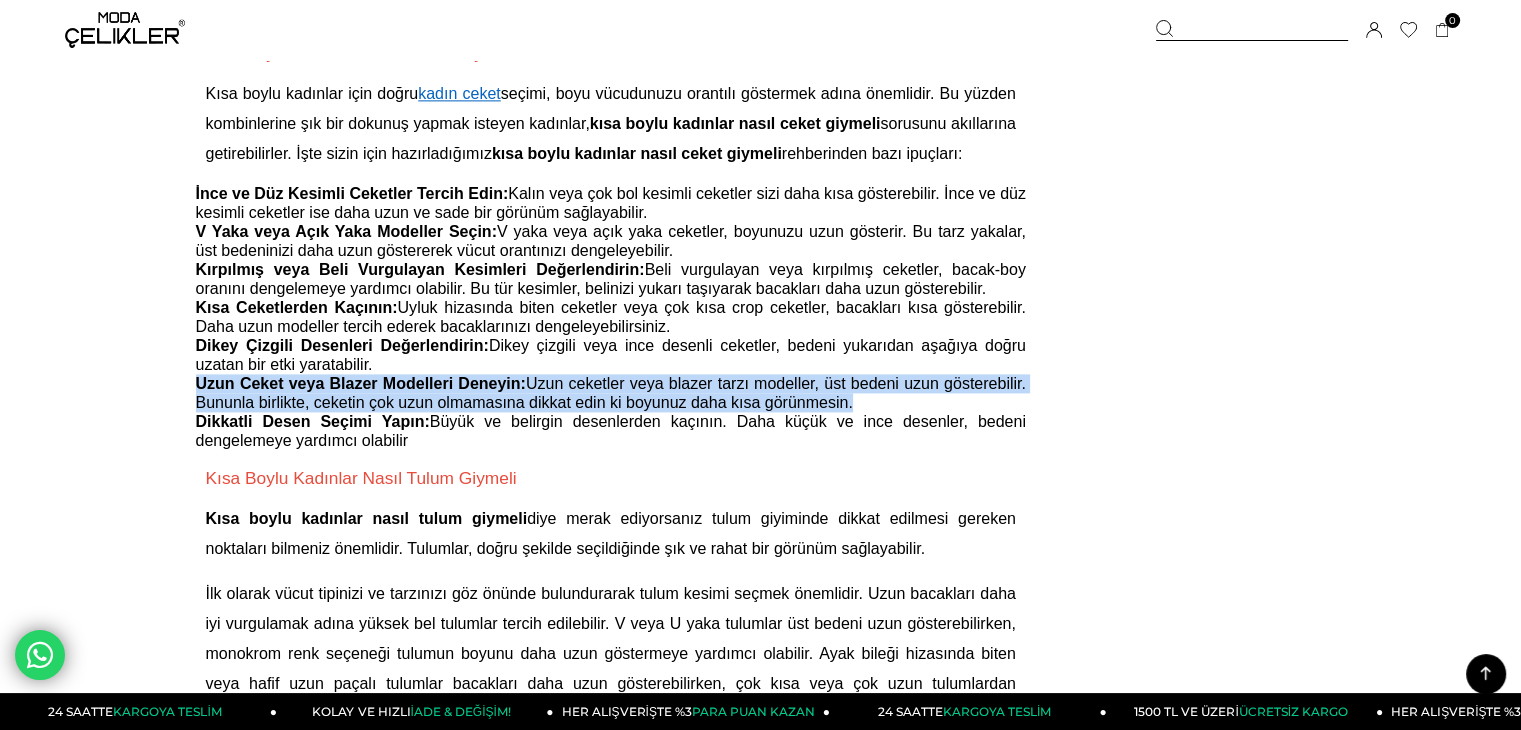 copy on "Uzun Ceket veya Blazer Modelleri Deneyin:  Uzun ceketler veya blazer tarzı modeller, üst bedeni uzun gösterebilir. Bununla birlikte, ceketin çok uzun olmamasına dikkat edin ki boyunuz daha kısa görünmesin" 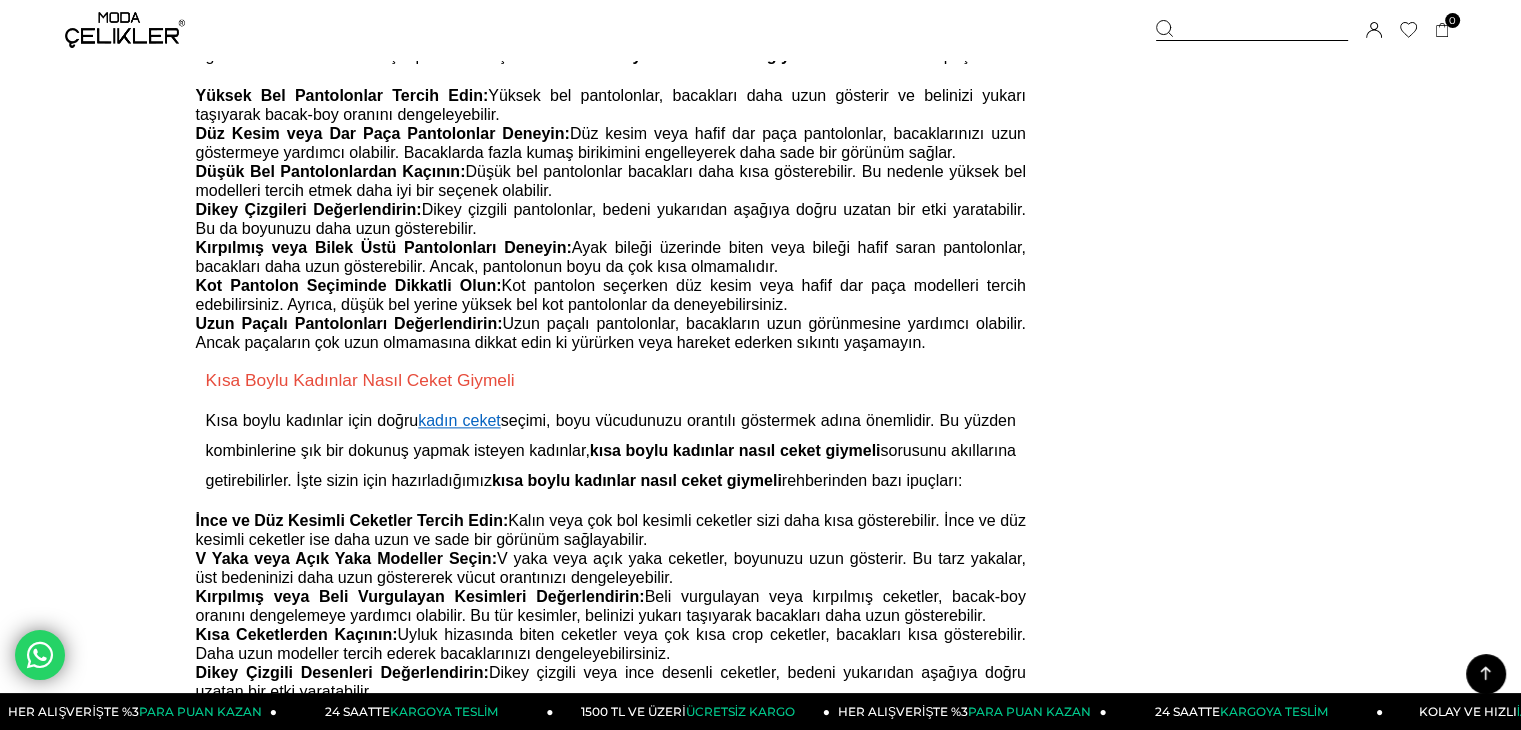 scroll, scrollTop: 2450, scrollLeft: 0, axis: vertical 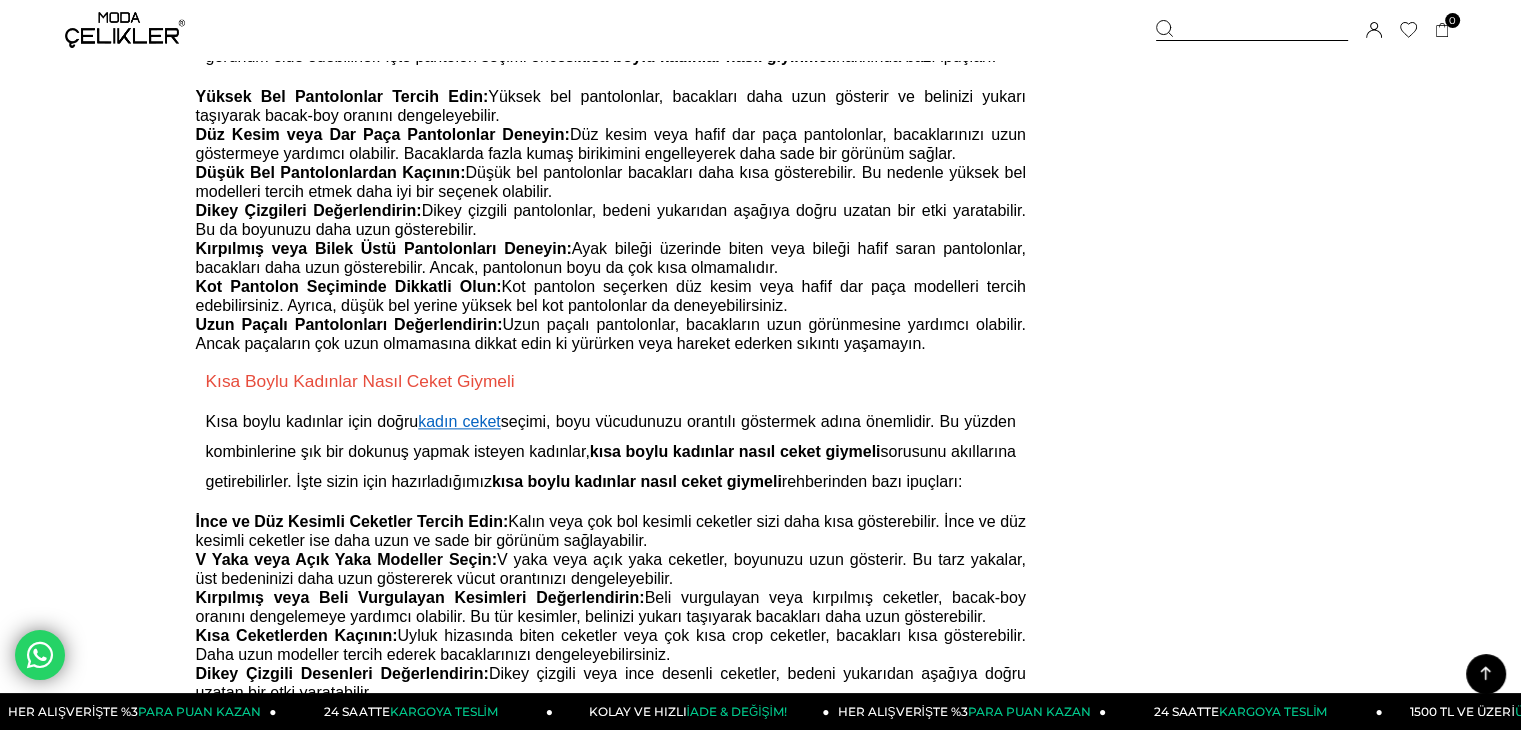 drag, startPoint x: 196, startPoint y: 373, endPoint x: 932, endPoint y: 391, distance: 736.2201 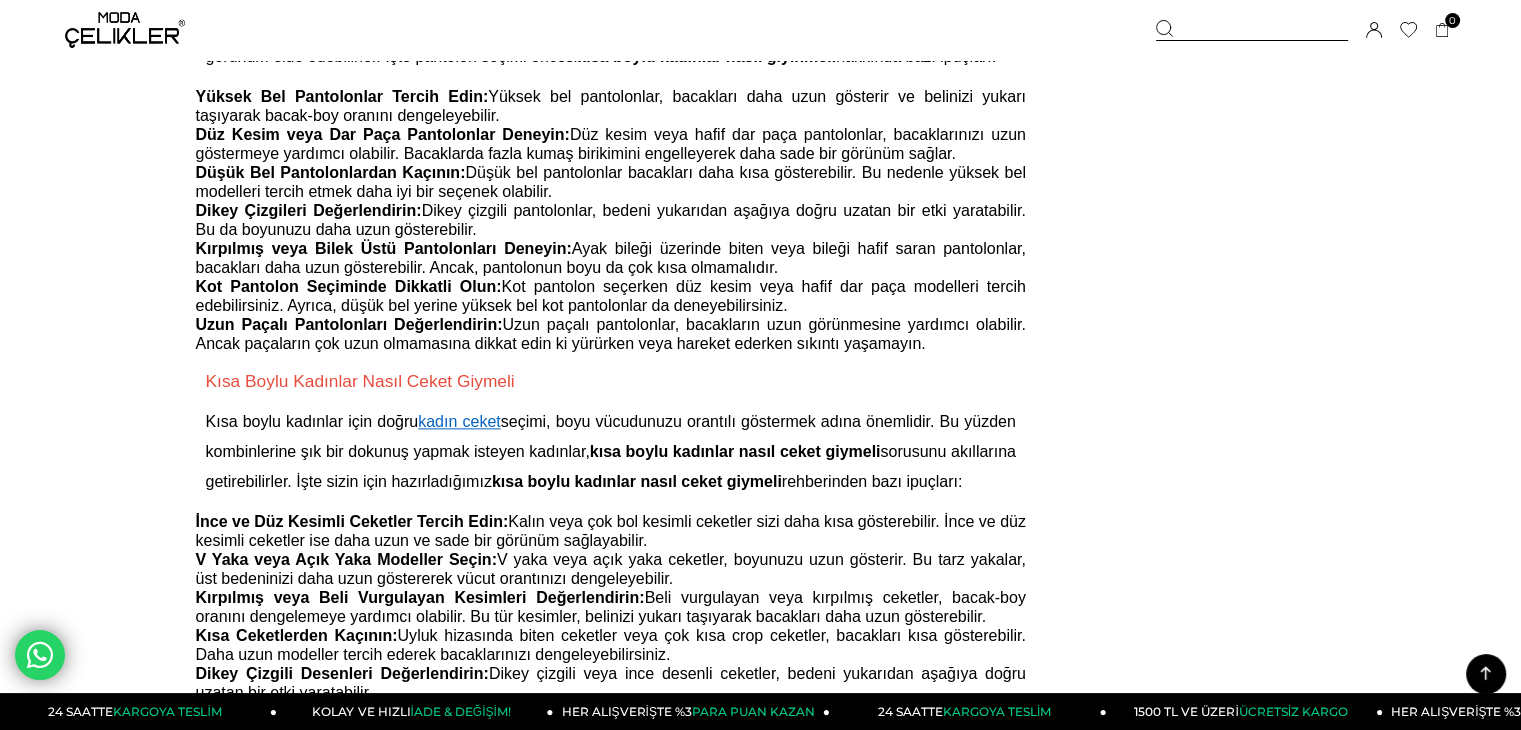 copy on "Uzun Paçalı Pantolonları Değerlendirin:  Uzun paçalı pantolonlar, bacakların uzun görünmesine yardımcı olabilir. Ancak paçaların çok uzun olmamasına dikkat edin ki yürürken veya hareket ederken sıkıntı yaşamayın." 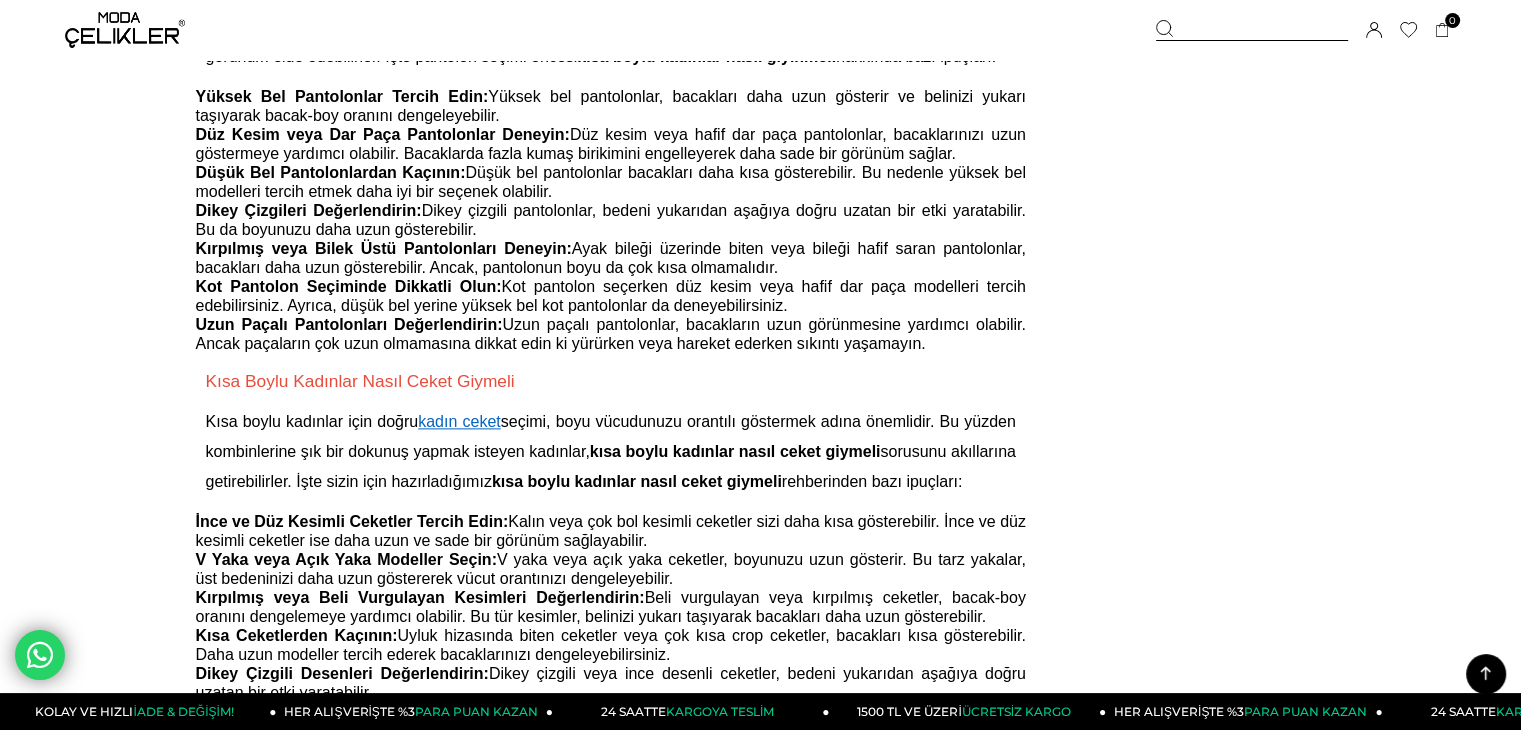 click on "Menü
Üye Girişi
Üye Ol
Hesabım
Çıkış Yap
Sepetim
Favorilerim
Yardım
Sepetim
0
Ürün
Sepetinizde ürün bulunmamaktadır.
Genel Toplam :
Sepetim
SİPARİŞİ TAMAMLA
Üye Girişi
Üye Ol
Google İle Bağlan
Anasayfa
***" at bounding box center (760, -417) 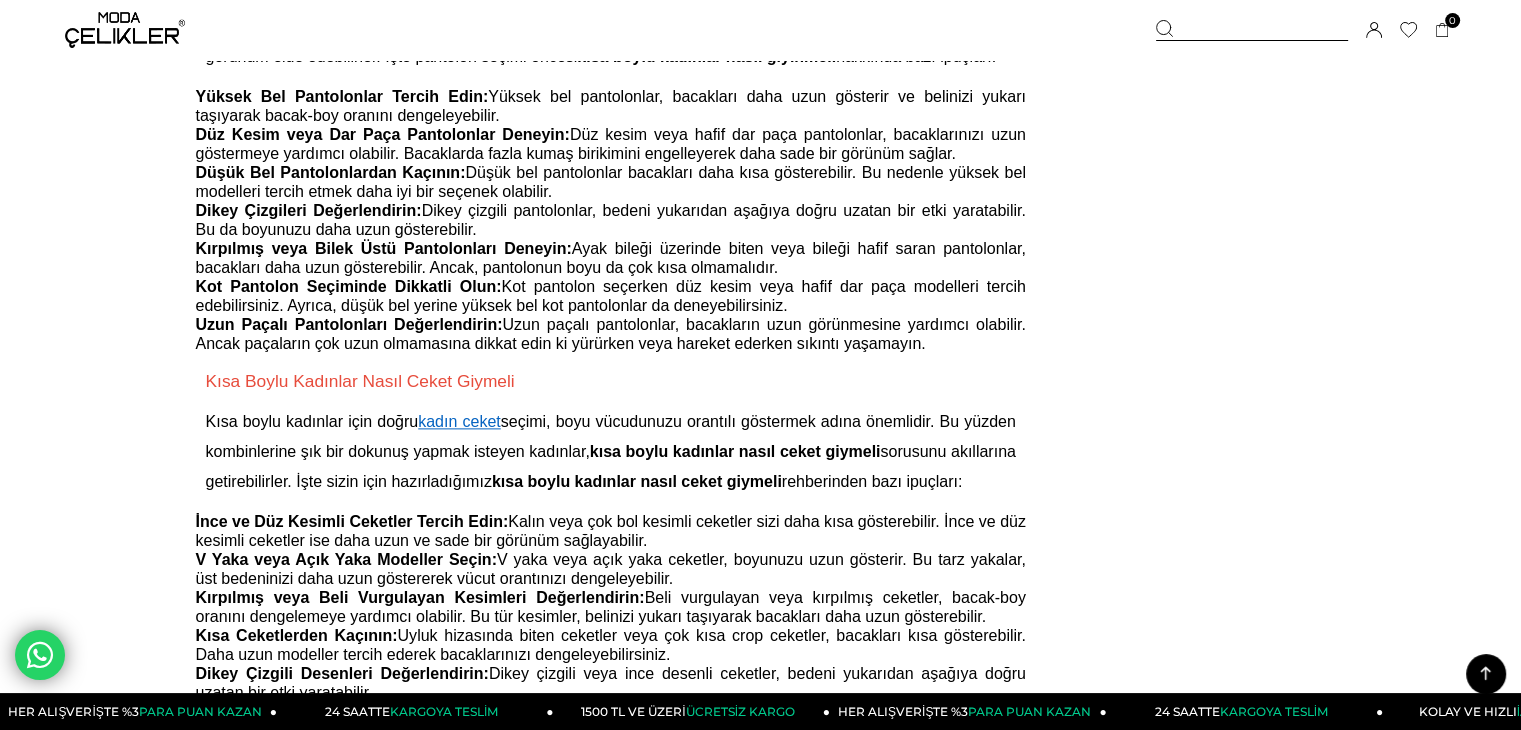 click on "Düşük Bel Pantolonlardan Kaçının:" at bounding box center [331, 172] 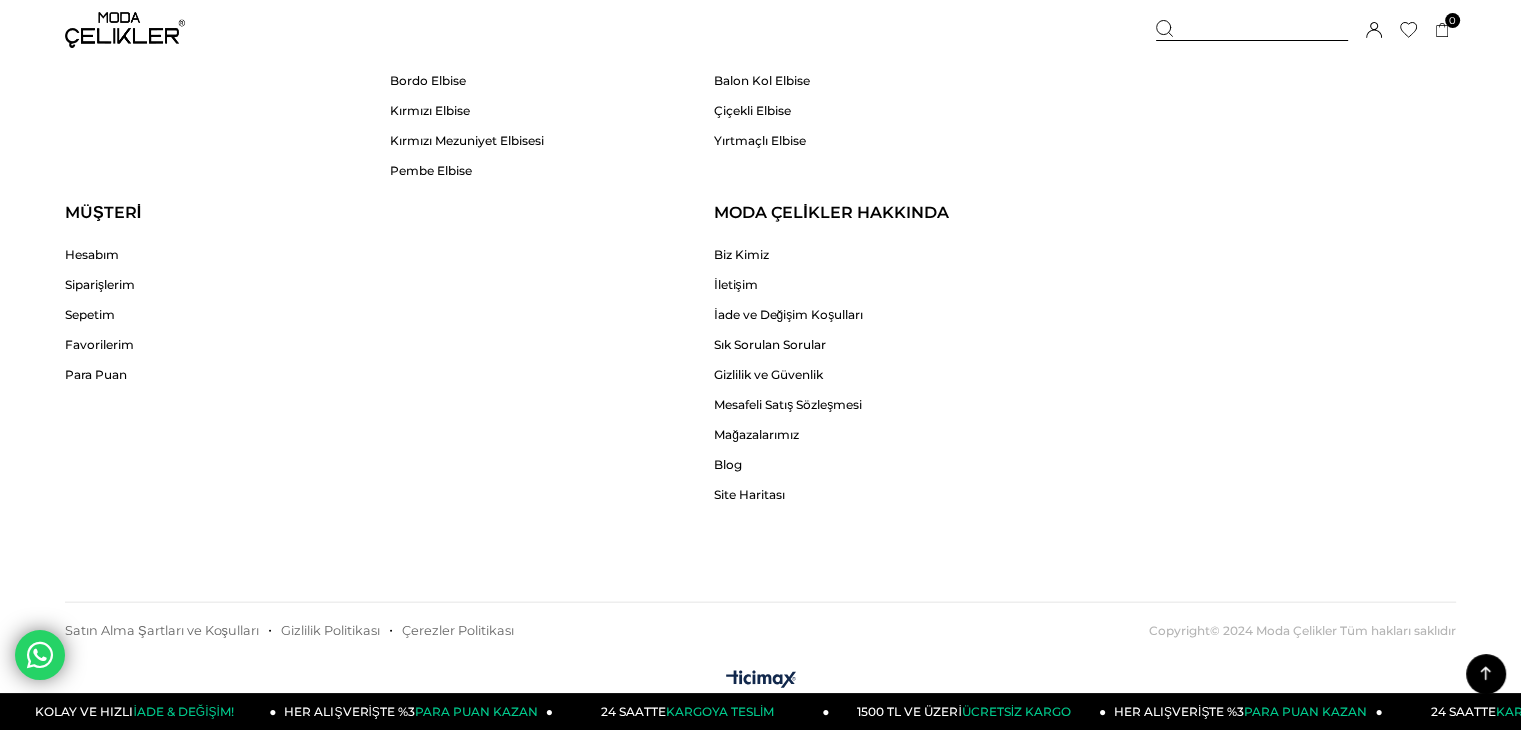 scroll, scrollTop: 4519, scrollLeft: 0, axis: vertical 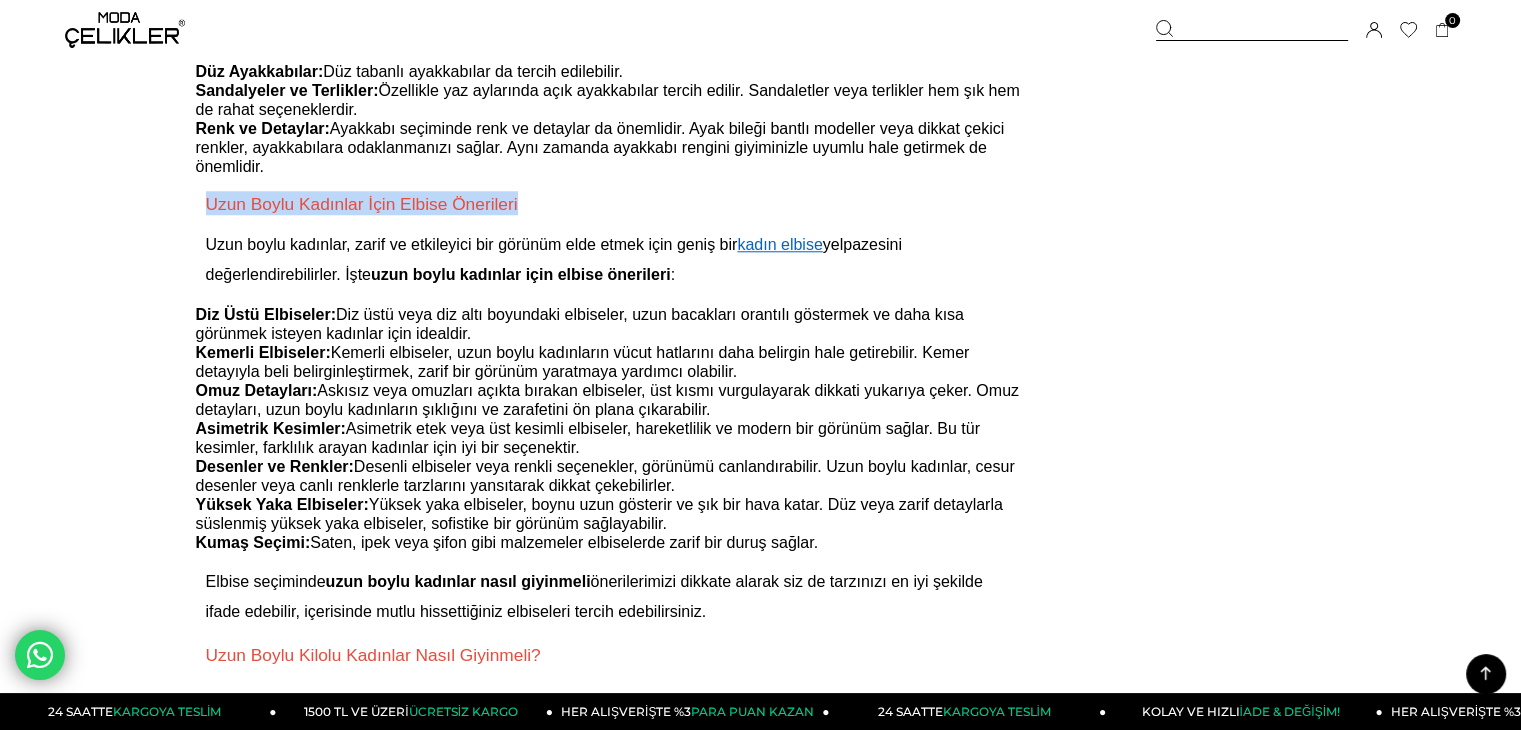 drag, startPoint x: 206, startPoint y: 241, endPoint x: 588, endPoint y: 251, distance: 382.13086 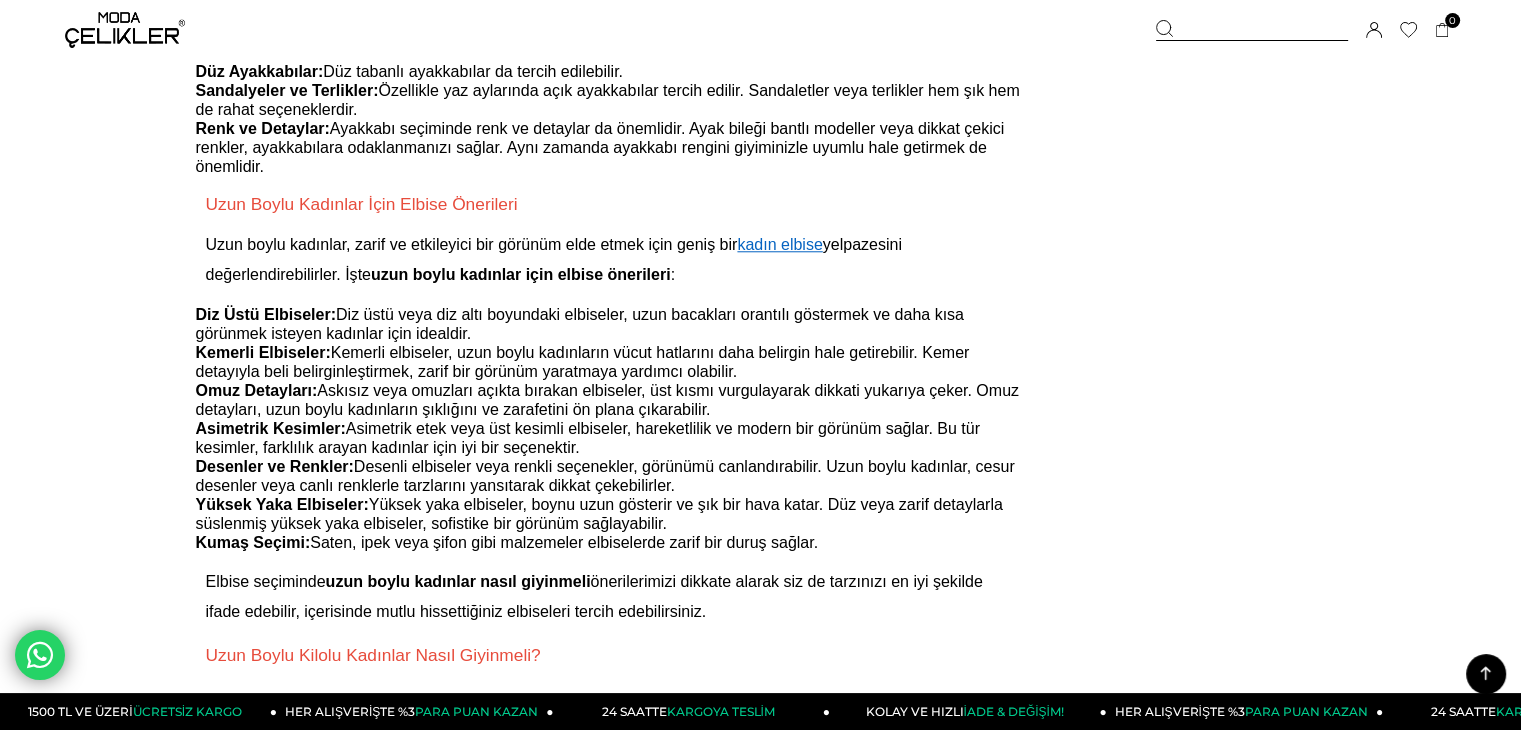 click on "uzun boylu kadınlar için elbise önerileri" at bounding box center [521, 274] 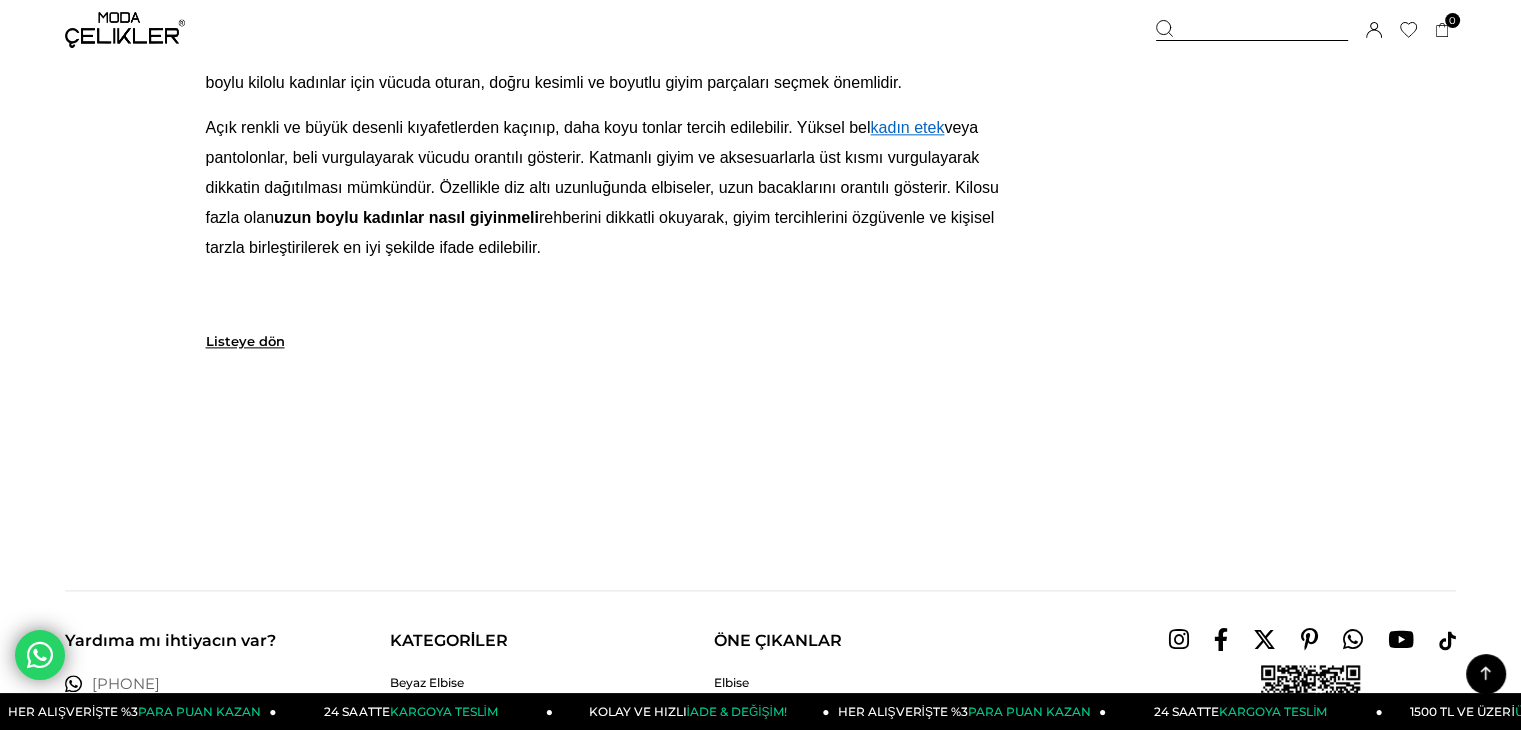 scroll, scrollTop: 2535, scrollLeft: 0, axis: vertical 